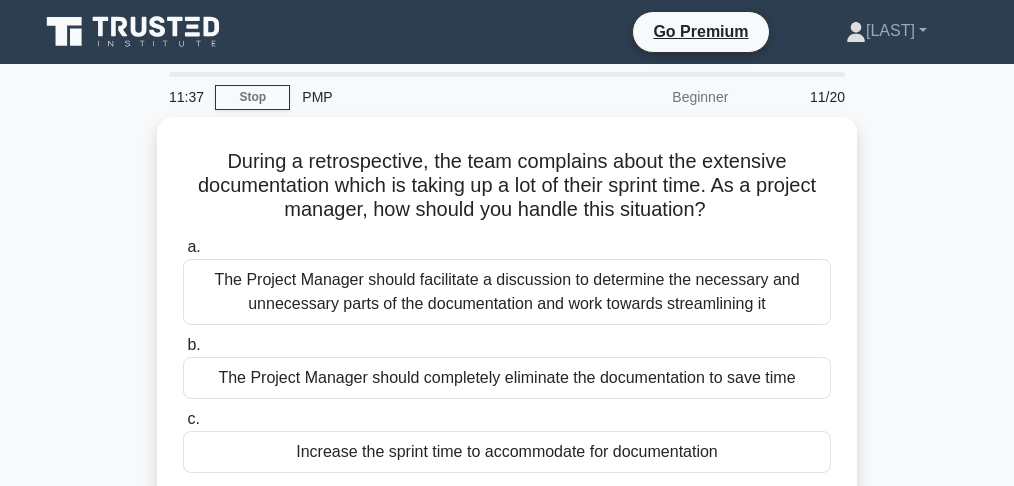 scroll, scrollTop: 0, scrollLeft: 0, axis: both 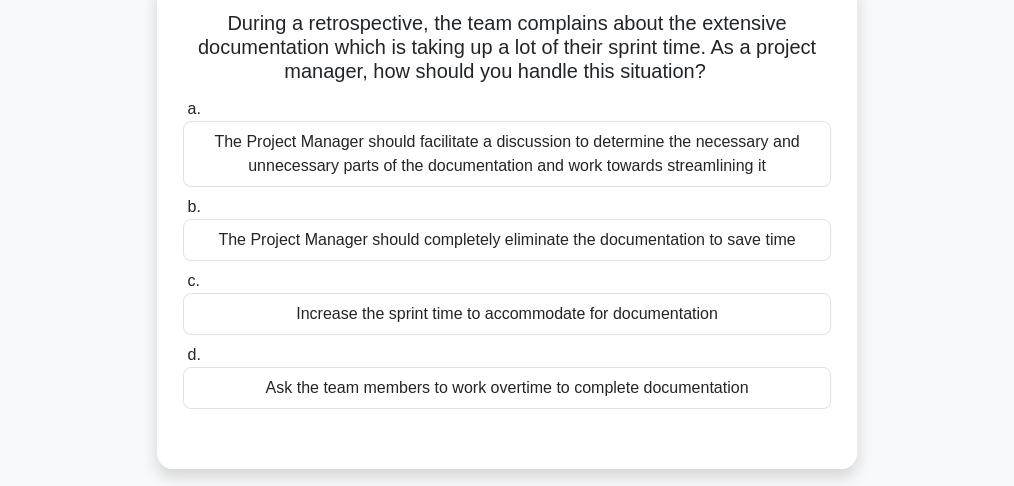 click on "The Project Manager should facilitate a discussion to determine the necessary and unnecessary parts of the documentation and work towards streamlining it" at bounding box center [507, 154] 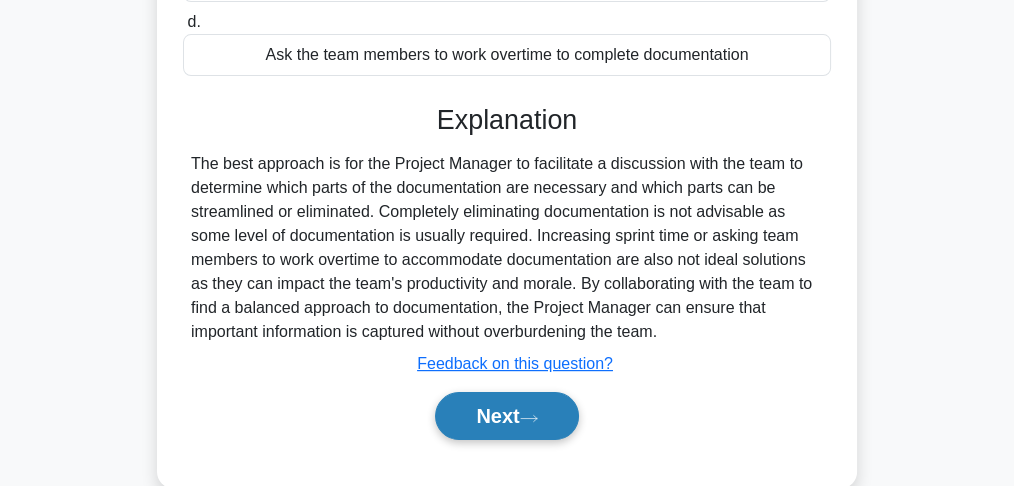 click 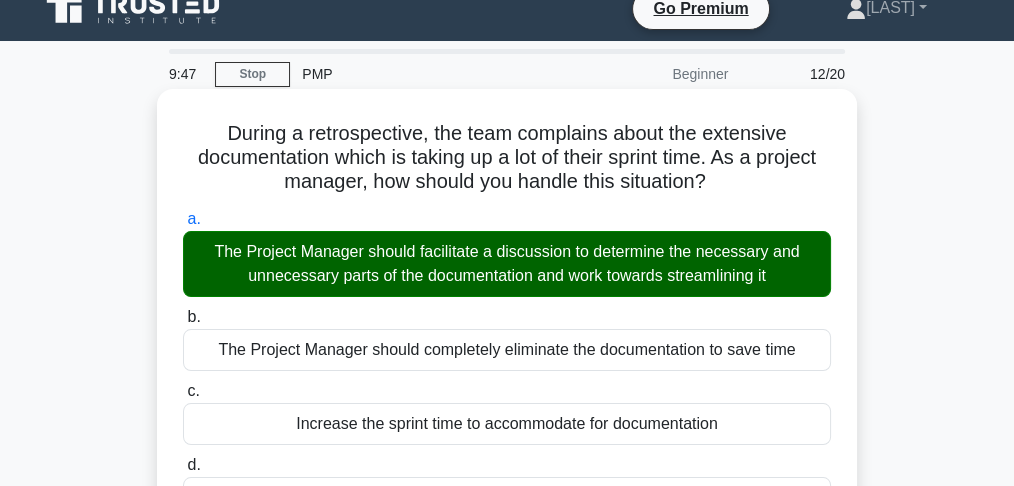 scroll, scrollTop: 0, scrollLeft: 0, axis: both 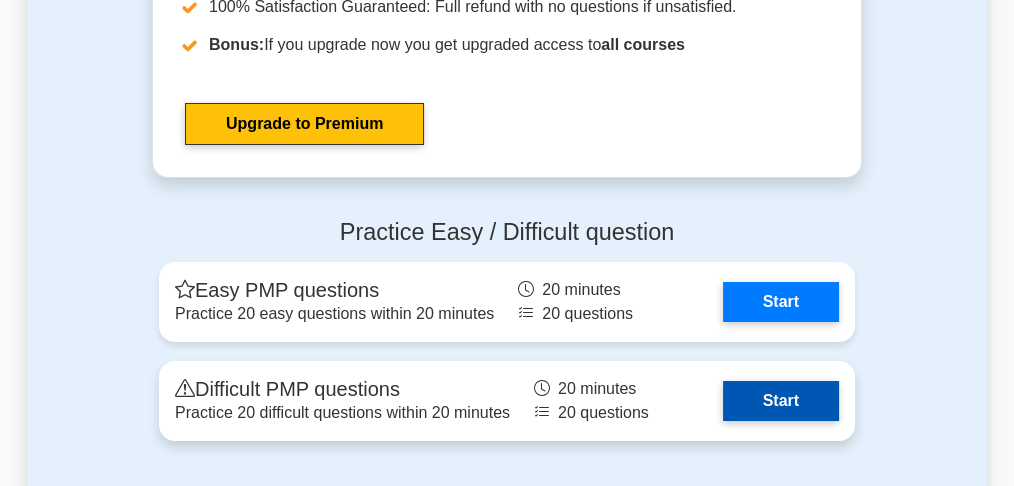 click on "Start" at bounding box center (781, 401) 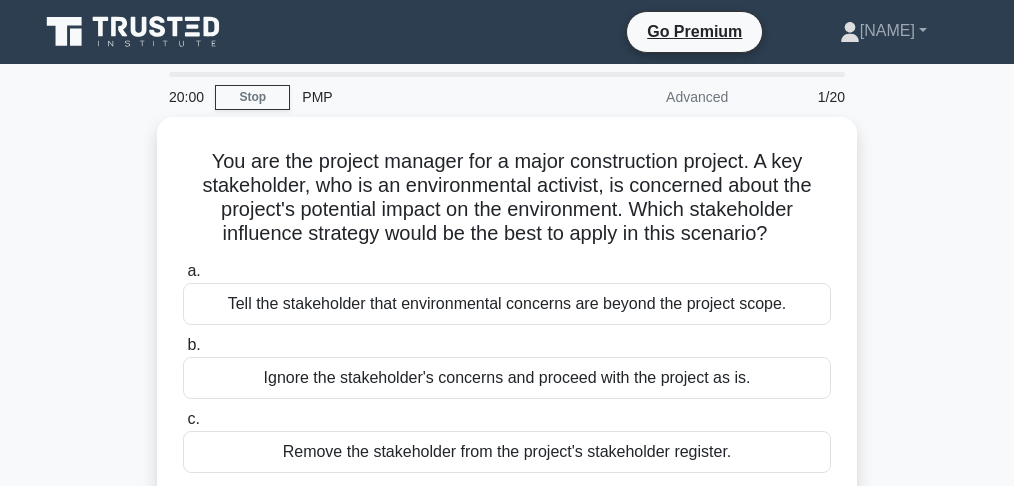 scroll, scrollTop: 0, scrollLeft: 0, axis: both 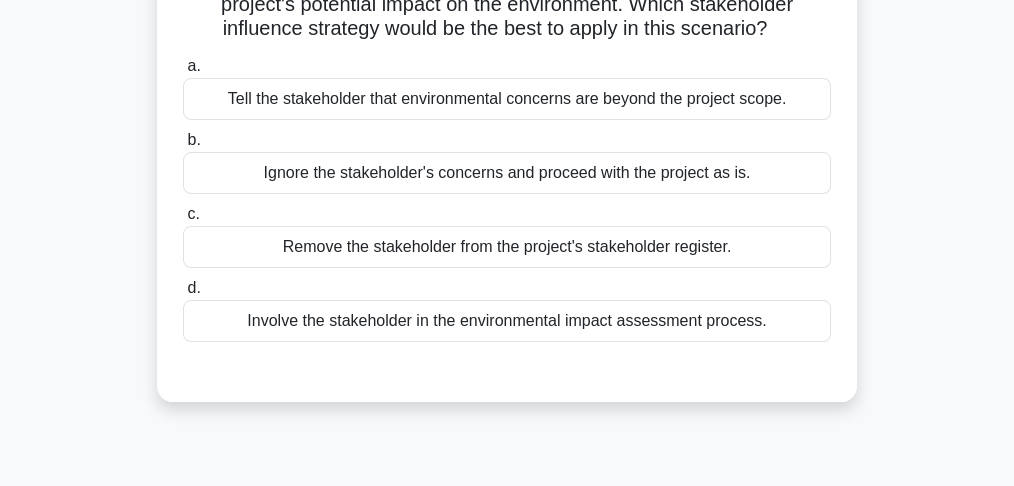click on "Involve the stakeholder in the environmental impact assessment process." at bounding box center (507, 321) 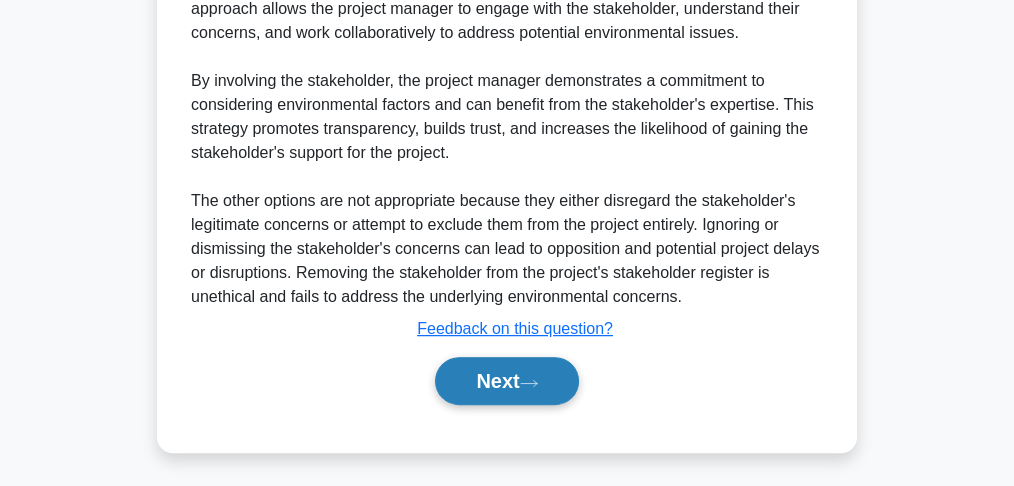 click on "Next" at bounding box center [506, 381] 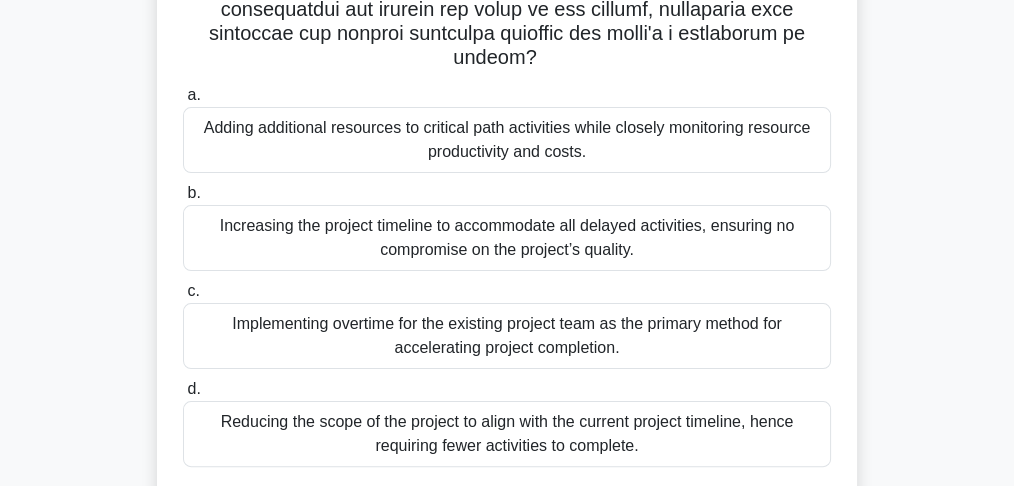 scroll, scrollTop: 473, scrollLeft: 0, axis: vertical 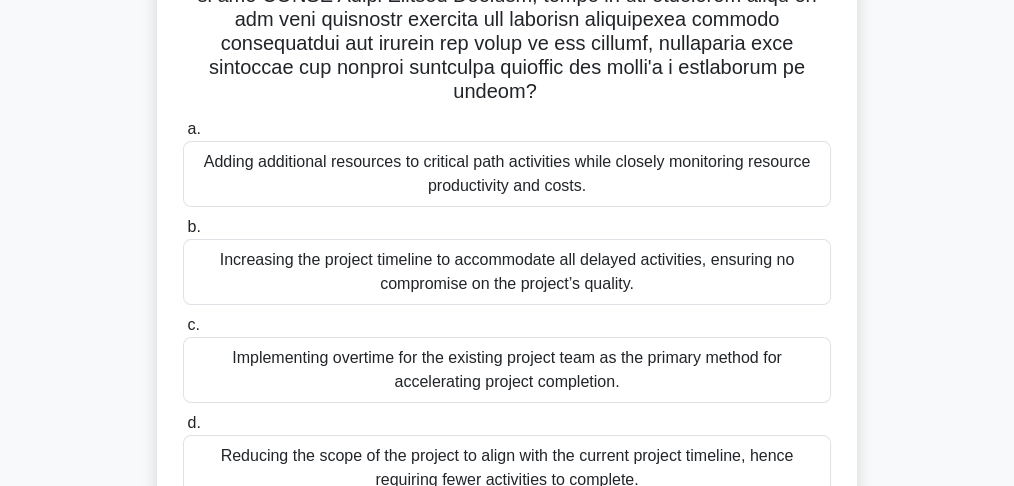 click on "Adding additional resources to critical path activities while closely monitoring resource productivity and costs." at bounding box center (507, 174) 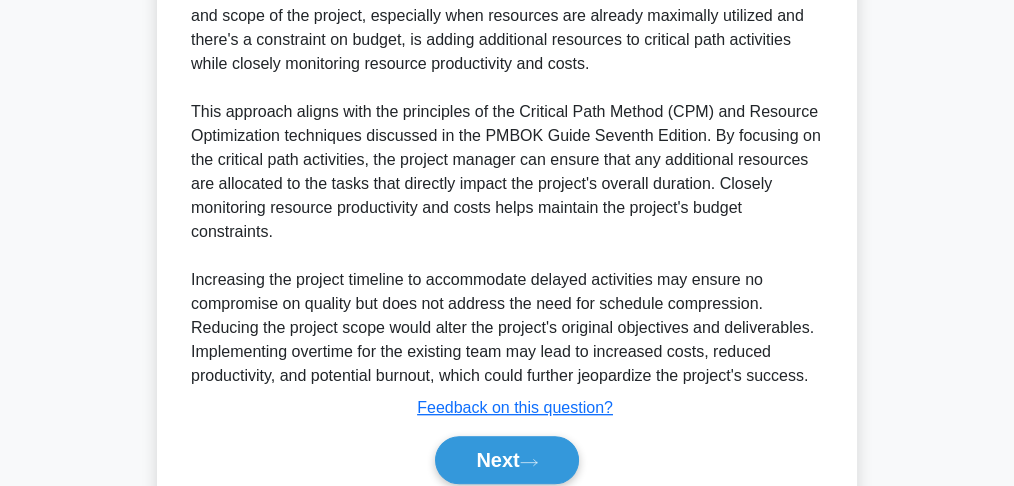 scroll, scrollTop: 1173, scrollLeft: 0, axis: vertical 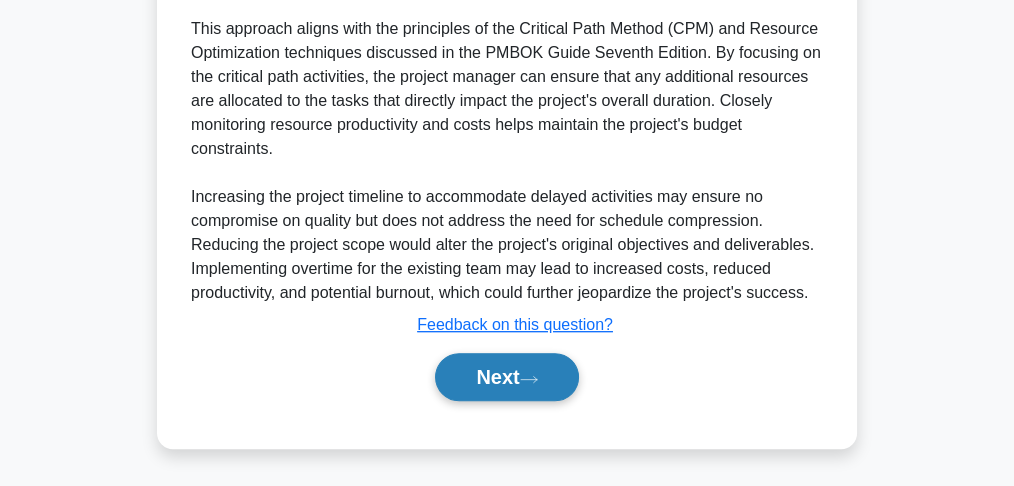 click on "Next" at bounding box center [506, 377] 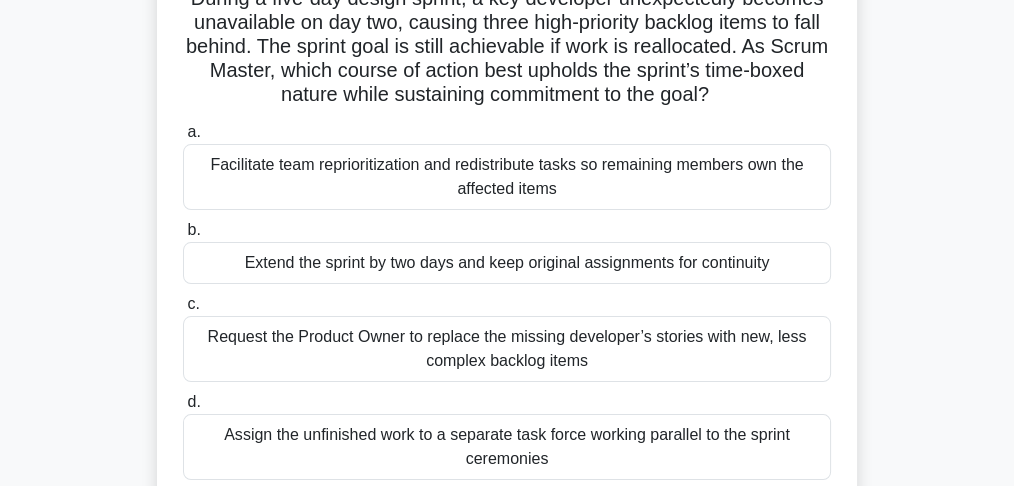 scroll, scrollTop: 225, scrollLeft: 0, axis: vertical 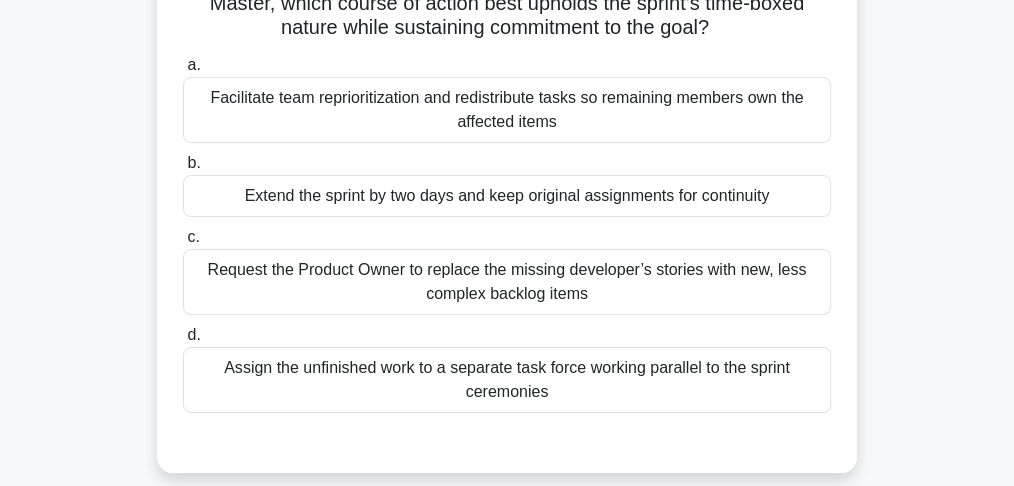 click on "Facilitate team reprioritization and redistribute tasks so remaining members own the affected items" at bounding box center [507, 110] 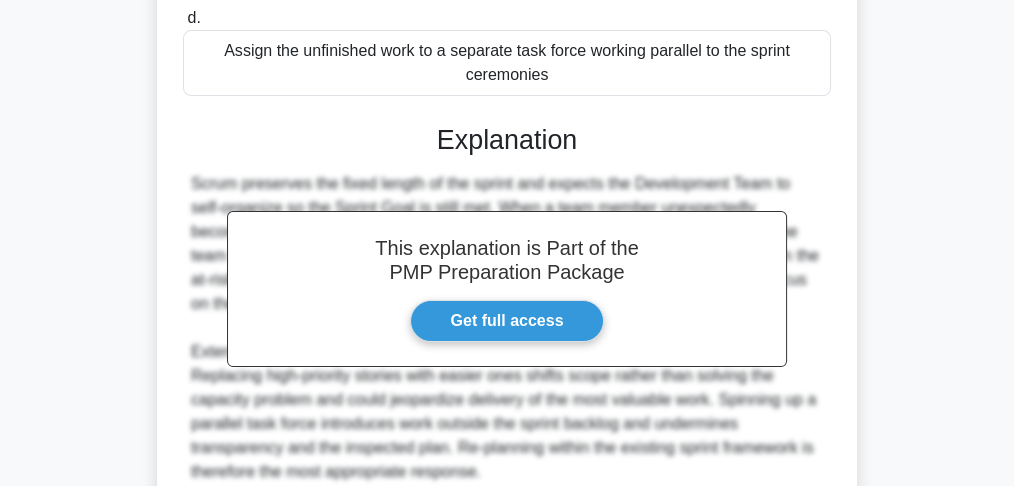 scroll, scrollTop: 625, scrollLeft: 0, axis: vertical 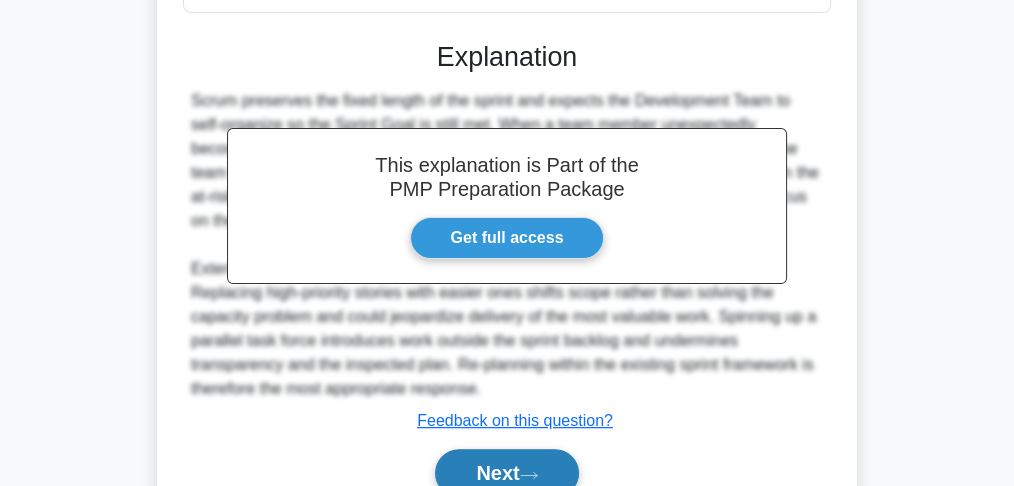click on "Next" at bounding box center [506, 473] 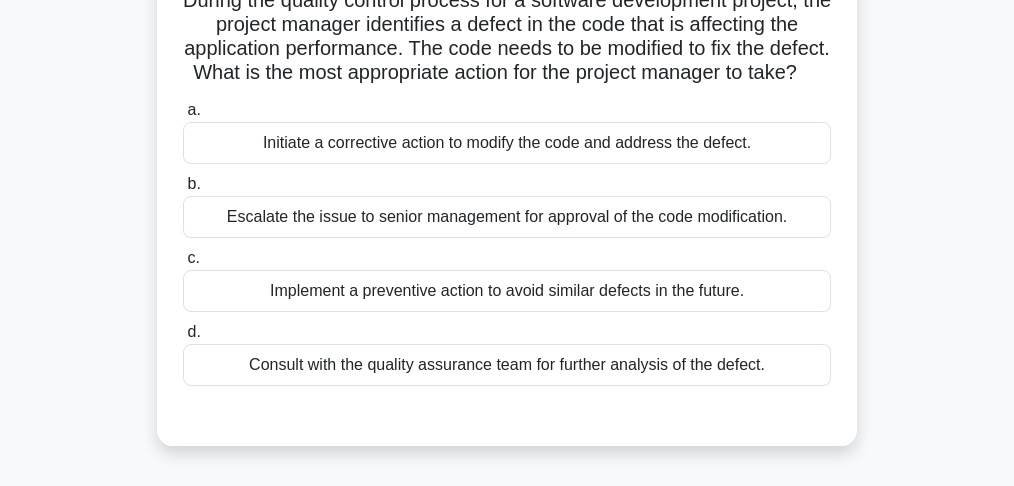 scroll, scrollTop: 66, scrollLeft: 0, axis: vertical 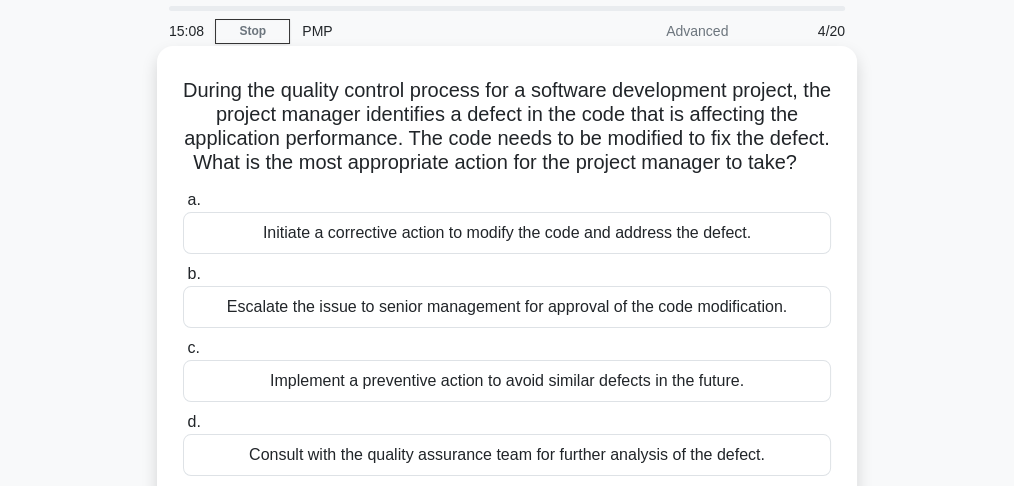 click on "Initiate a corrective action to modify the code and address the defect." at bounding box center [507, 233] 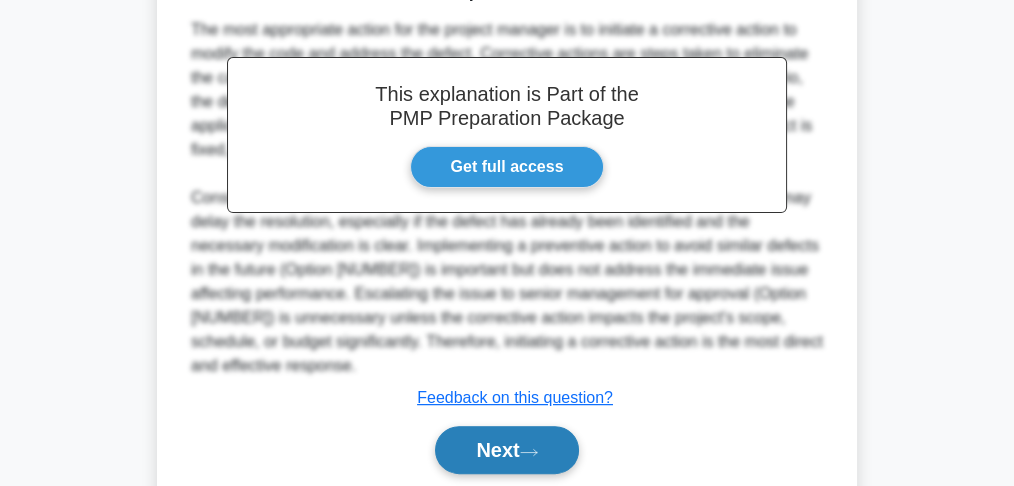 click on "Next" at bounding box center (506, 450) 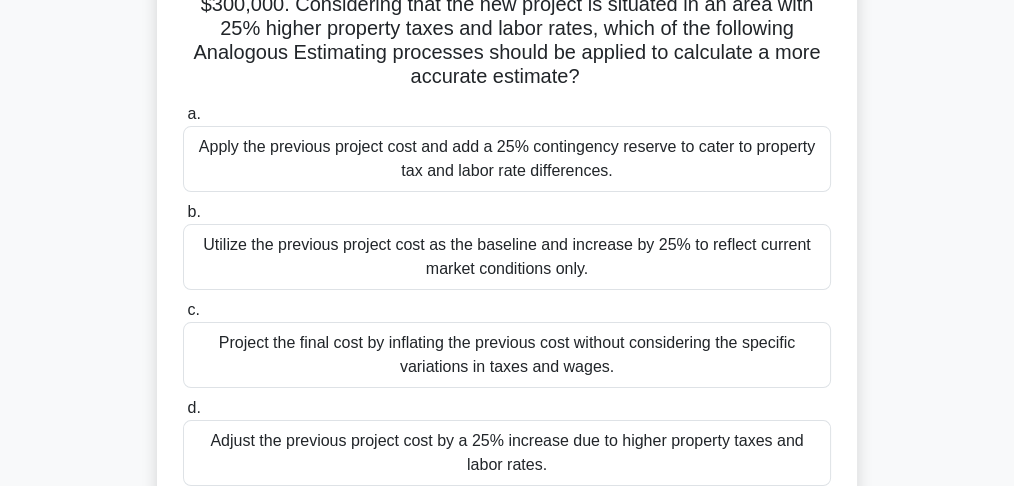 scroll, scrollTop: 266, scrollLeft: 0, axis: vertical 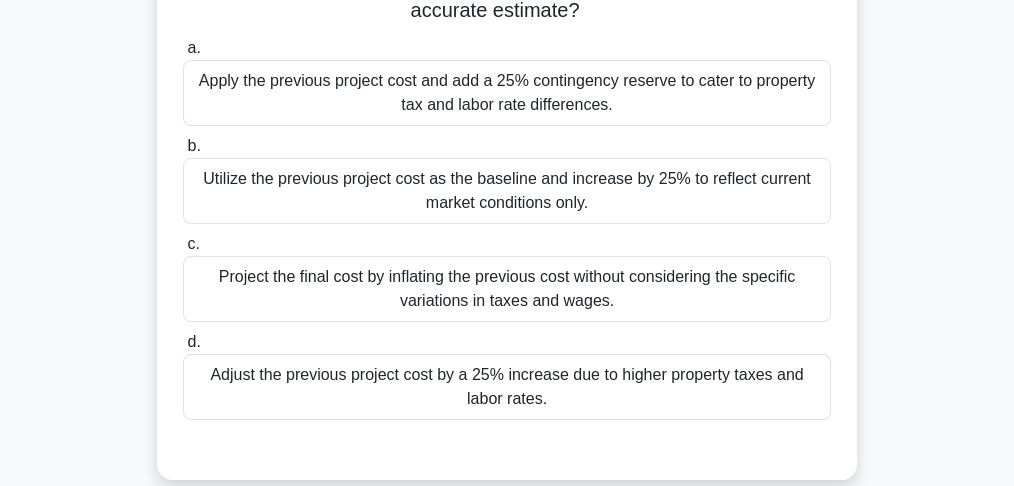 click on "Adjust the previous project cost by a 25% increase due to higher property taxes and labor rates." at bounding box center [507, 387] 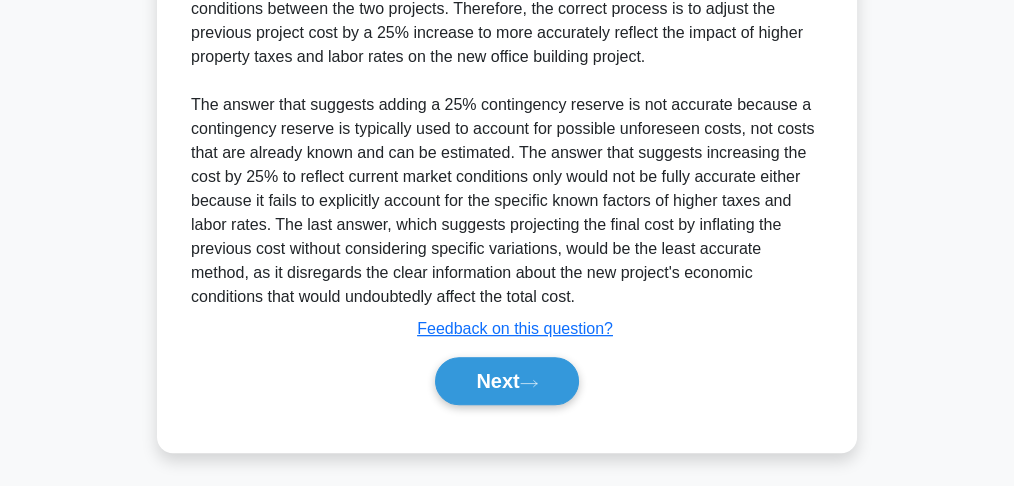 click on "Next" at bounding box center (506, 381) 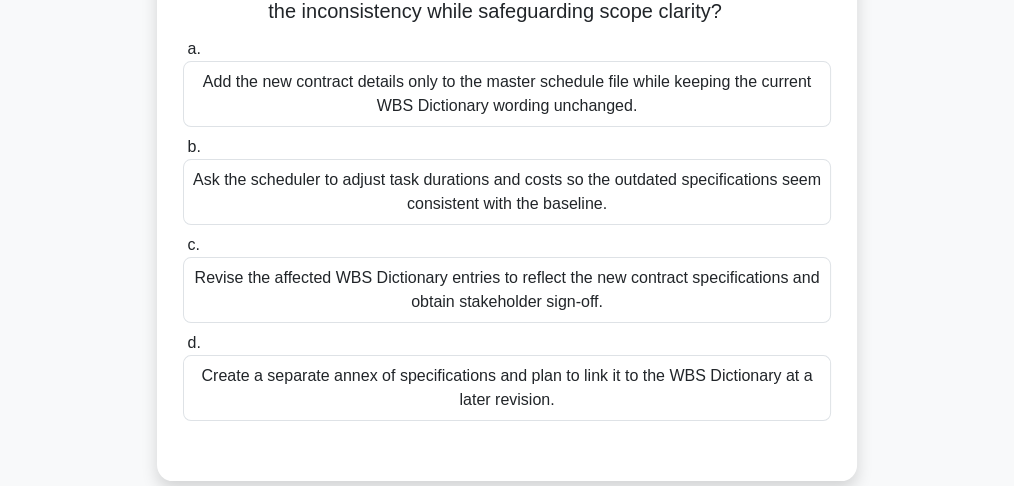 scroll, scrollTop: 266, scrollLeft: 0, axis: vertical 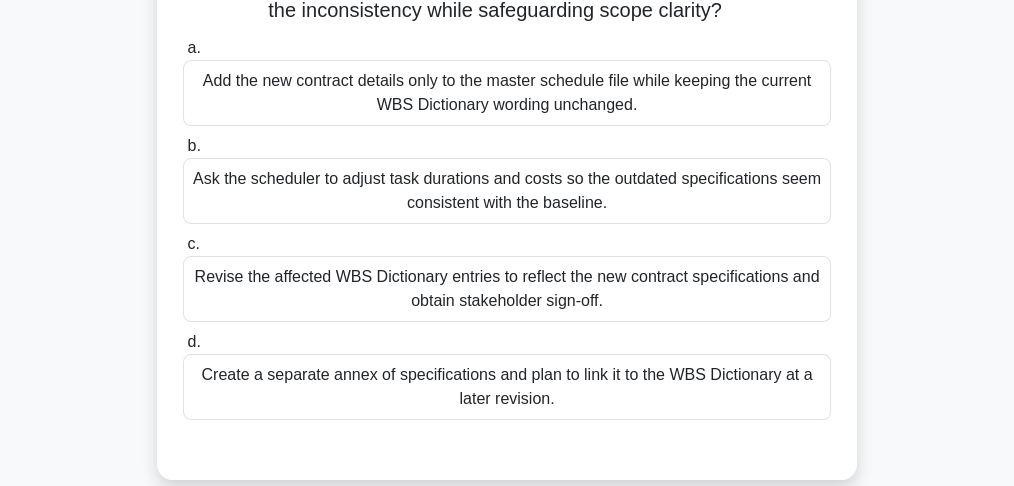 click on "Revise the affected WBS Dictionary entries to reflect the new contract specifications and obtain stakeholder sign-off." at bounding box center (507, 289) 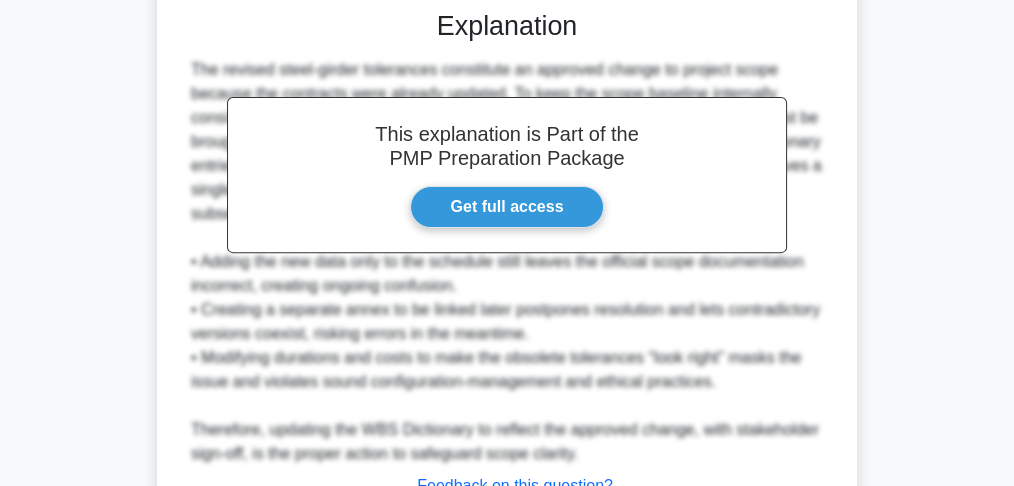 scroll, scrollTop: 800, scrollLeft: 0, axis: vertical 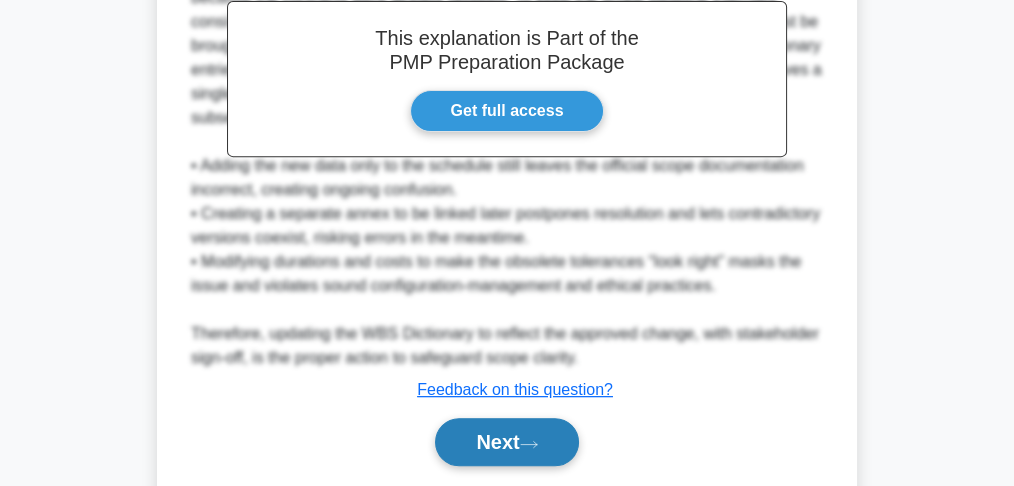 click on "Next" at bounding box center (506, 442) 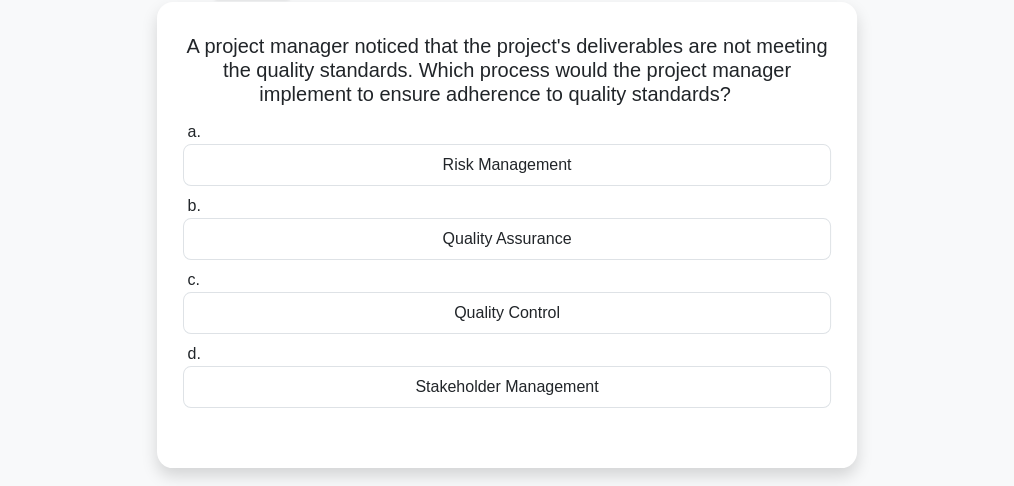 scroll, scrollTop: 133, scrollLeft: 0, axis: vertical 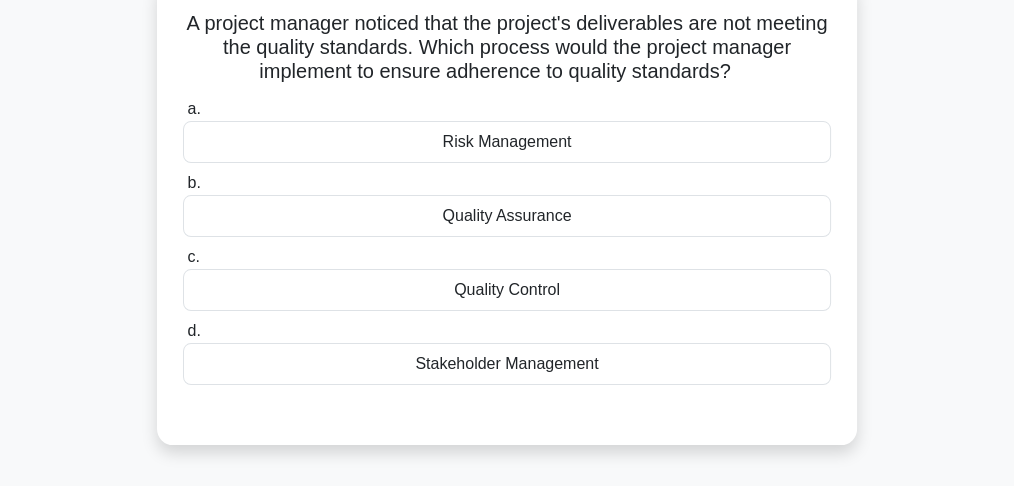 click on "Quality Assurance" at bounding box center [507, 216] 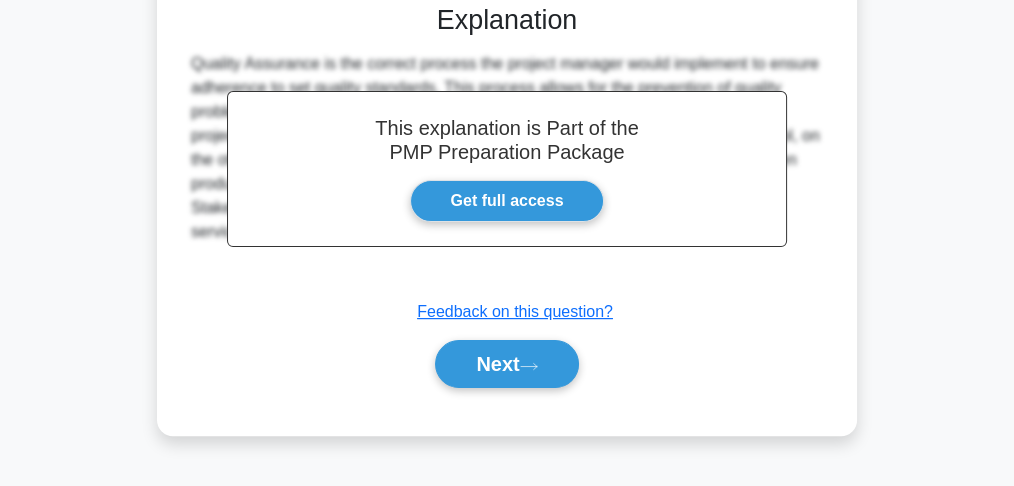 scroll, scrollTop: 594, scrollLeft: 0, axis: vertical 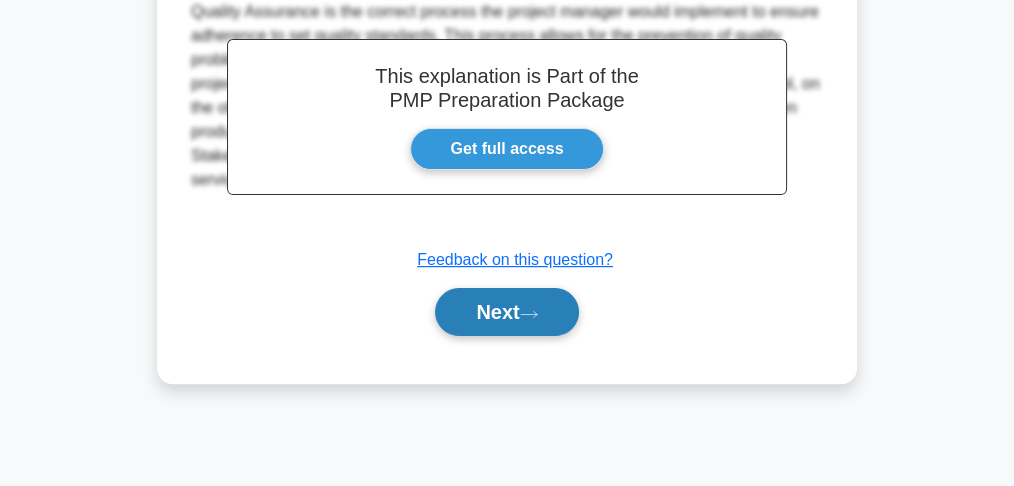 click on "Next" at bounding box center [506, 312] 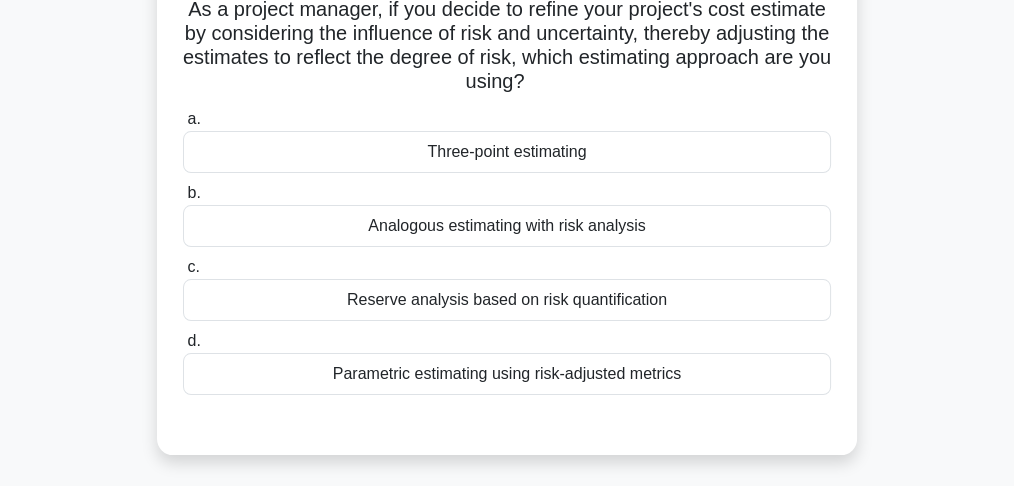 scroll, scrollTop: 60, scrollLeft: 0, axis: vertical 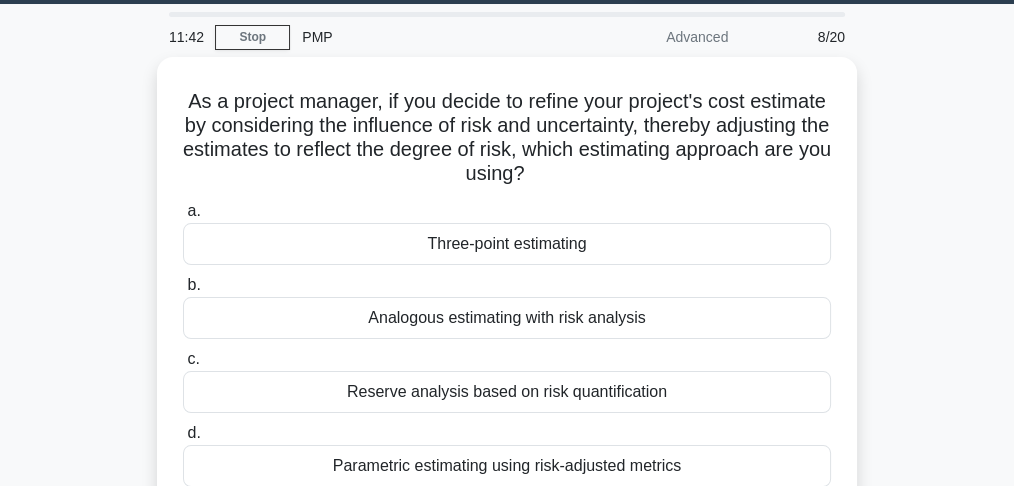 drag, startPoint x: 928, startPoint y: 188, endPoint x: 930, endPoint y: 210, distance: 22.090721 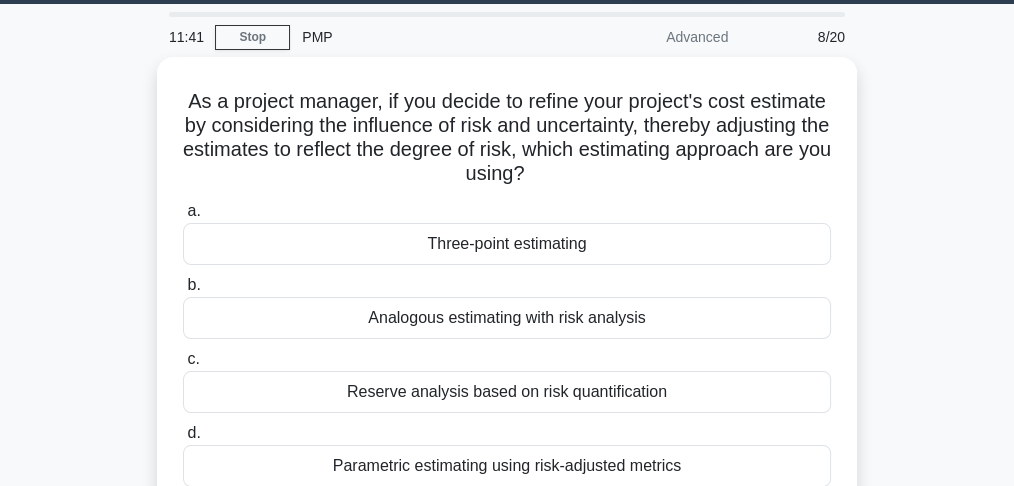 drag, startPoint x: 939, startPoint y: 221, endPoint x: 980, endPoint y: 252, distance: 51.40039 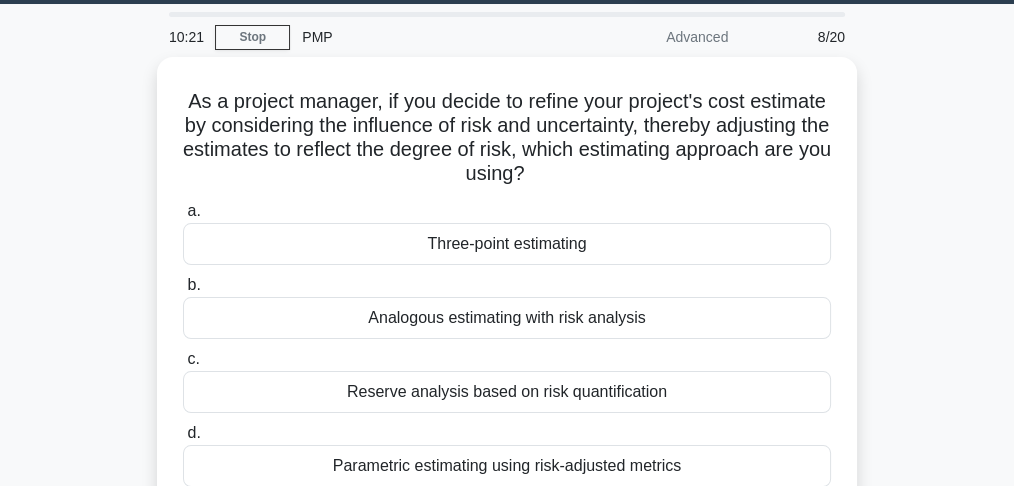 drag, startPoint x: 0, startPoint y: 231, endPoint x: 0, endPoint y: 247, distance: 16 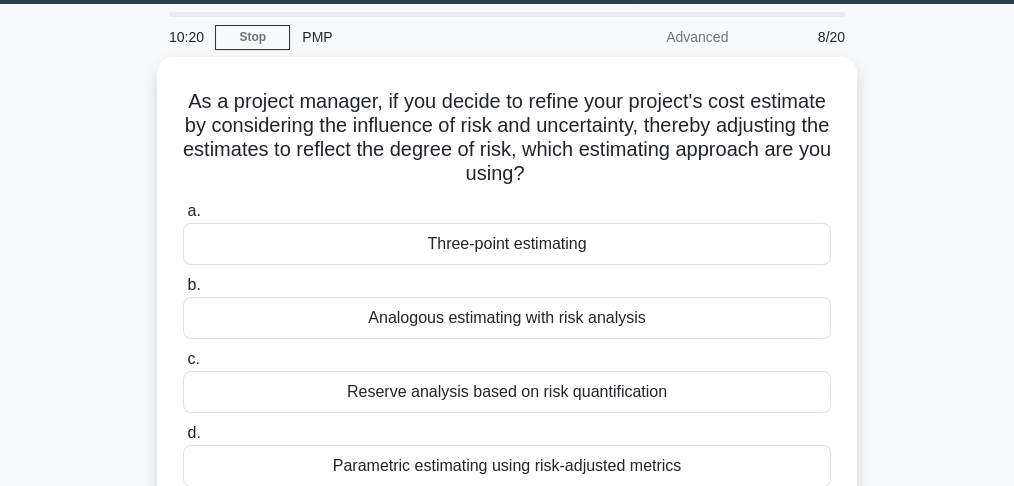 drag, startPoint x: 0, startPoint y: 247, endPoint x: 110, endPoint y: 182, distance: 127.769325 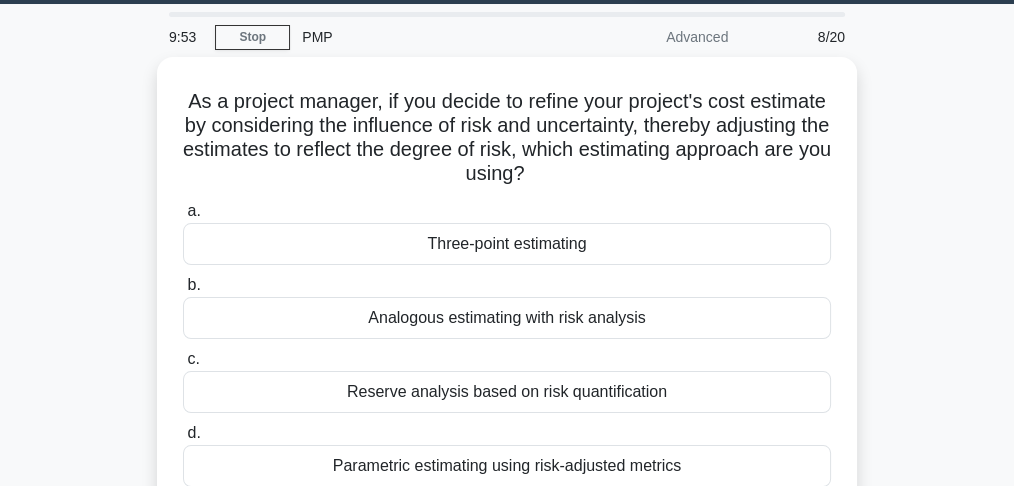 drag, startPoint x: 216, startPoint y: 131, endPoint x: 894, endPoint y: 254, distance: 689.0668 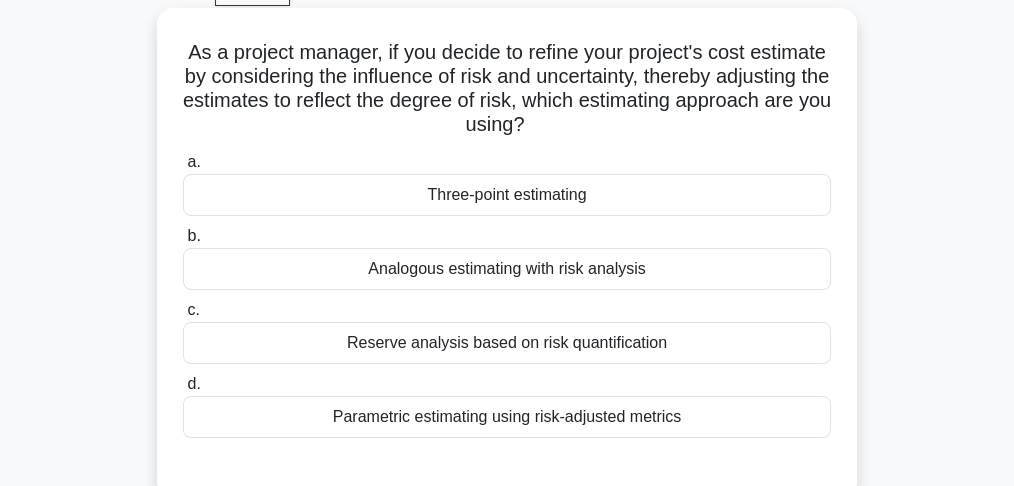 scroll, scrollTop: 194, scrollLeft: 0, axis: vertical 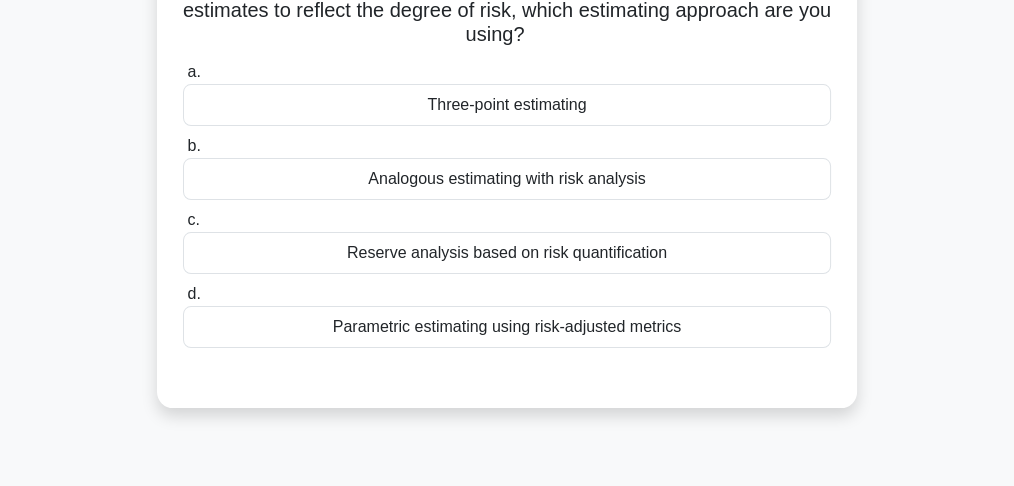 click on "Three-point estimating" at bounding box center [507, 105] 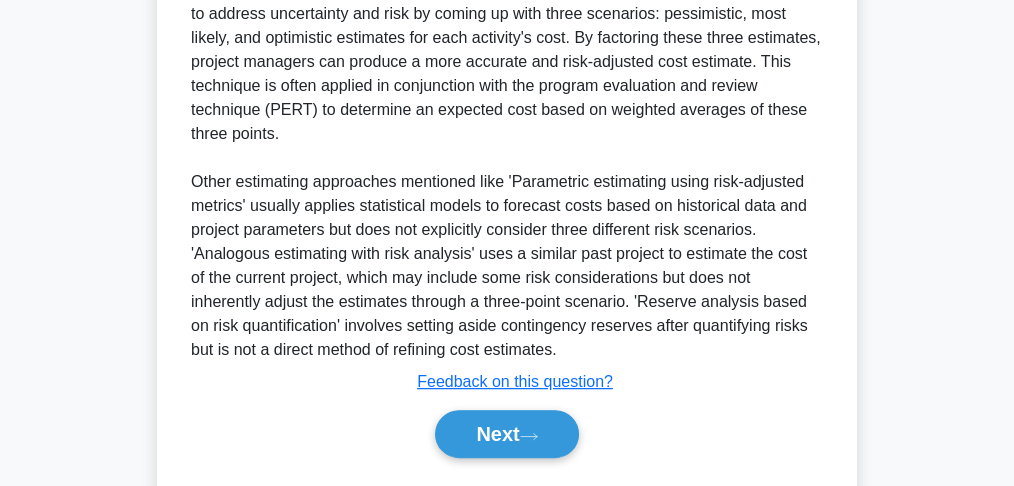 scroll, scrollTop: 693, scrollLeft: 0, axis: vertical 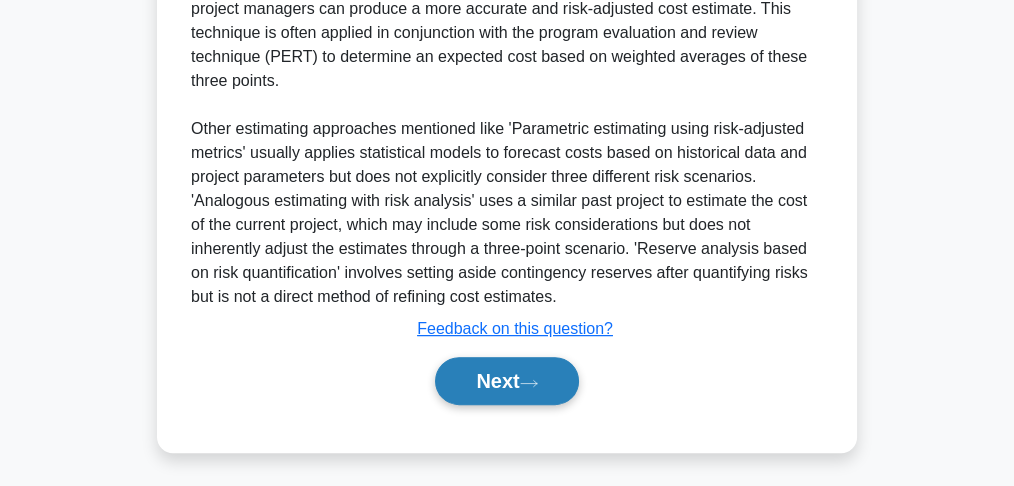 click on "Next" at bounding box center [506, 381] 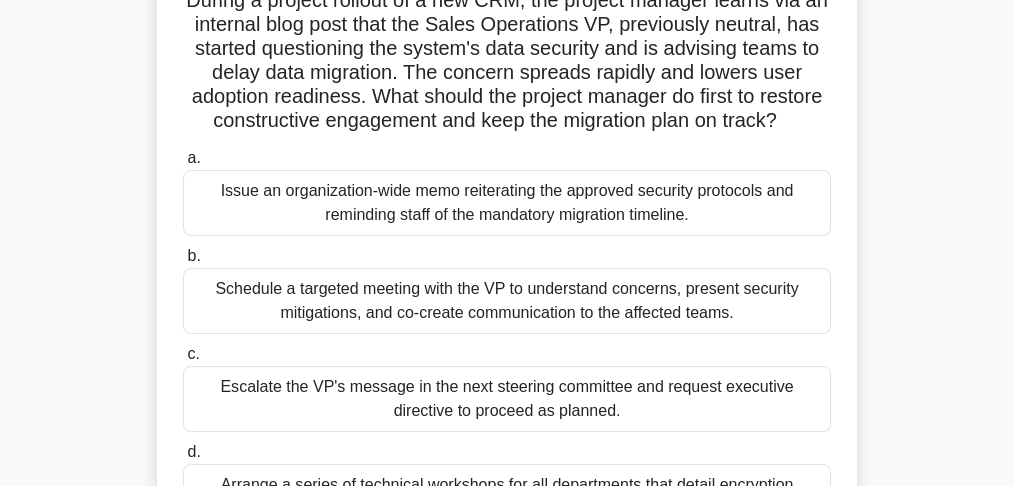 scroll, scrollTop: 133, scrollLeft: 0, axis: vertical 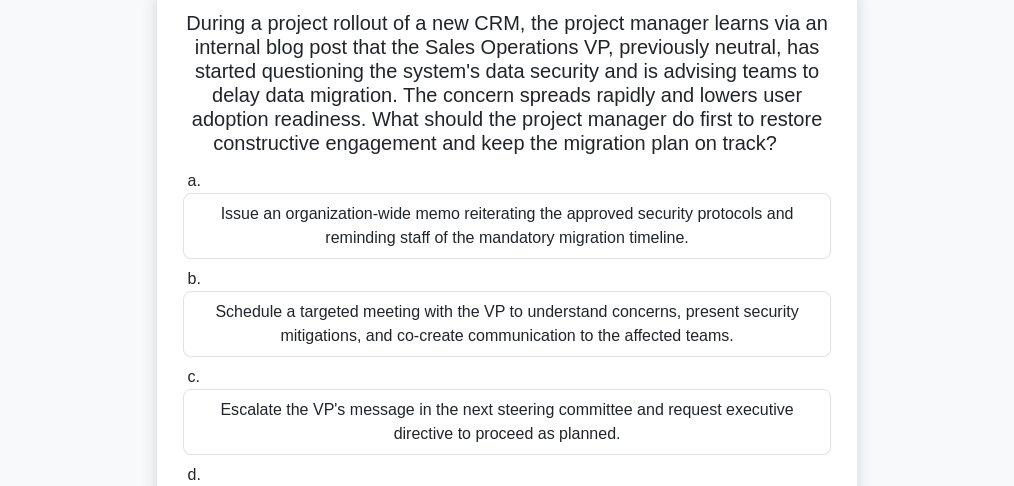 click on "Schedule a targeted meeting with the VP to understand concerns, present security mitigations, and co-create communication to the affected teams." at bounding box center (507, 324) 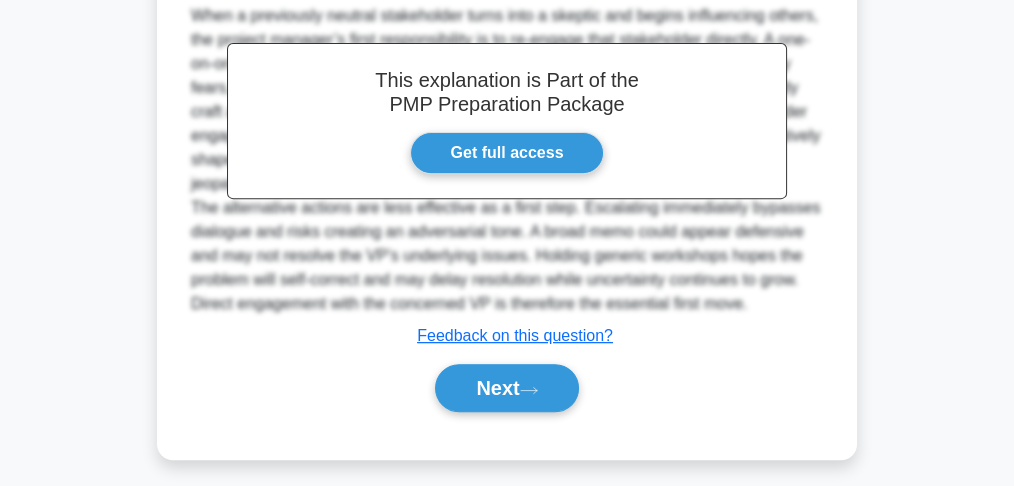 scroll, scrollTop: 813, scrollLeft: 0, axis: vertical 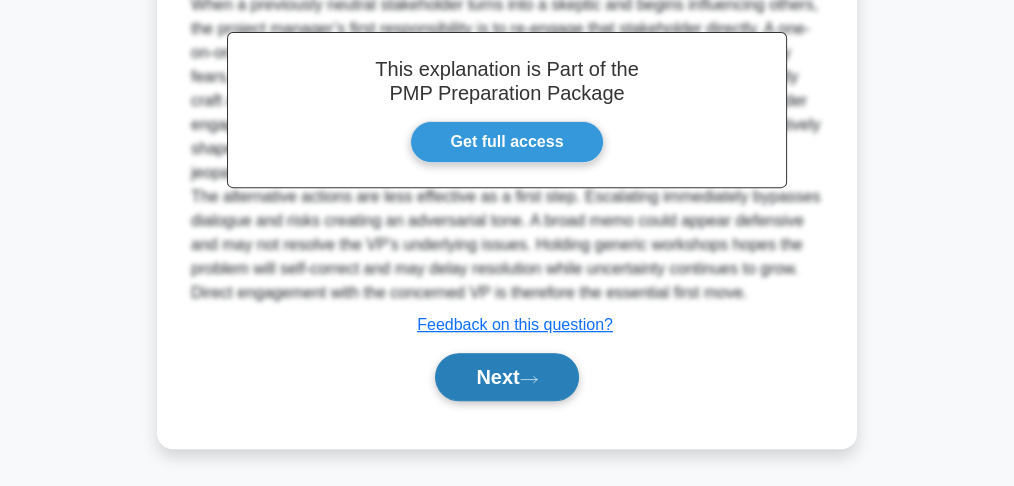 click on "Next" at bounding box center [506, 377] 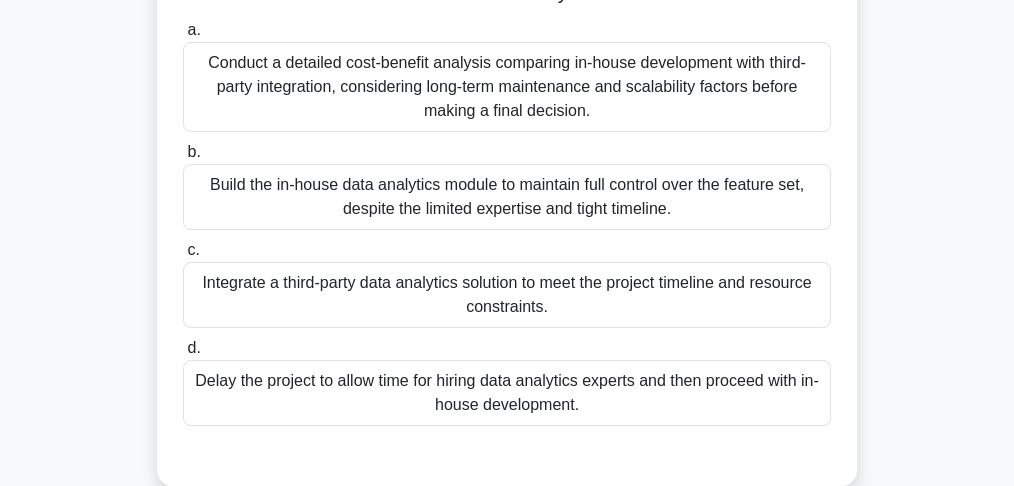 scroll, scrollTop: 133, scrollLeft: 0, axis: vertical 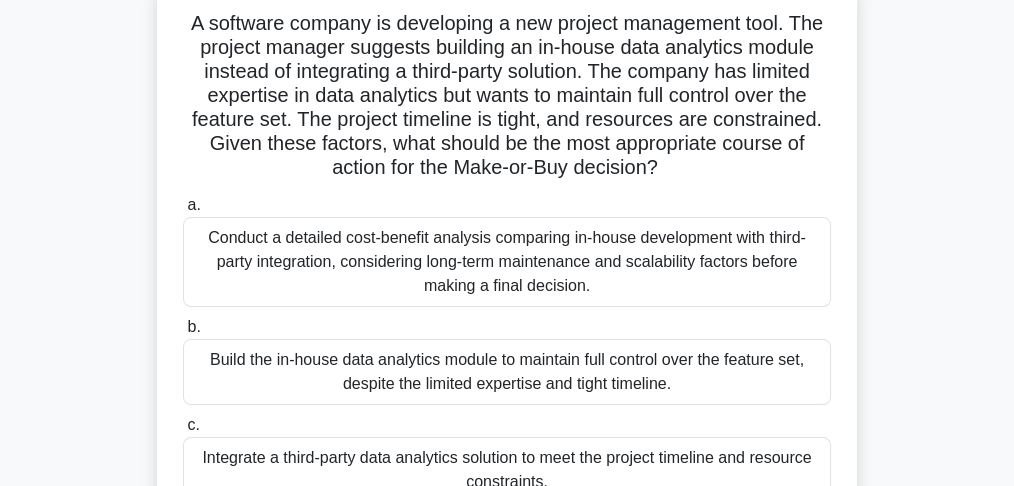 click on "Conduct a detailed cost-benefit analysis comparing in-house development with third-party integration, considering long-term maintenance and scalability factors before making a final decision." at bounding box center [507, 262] 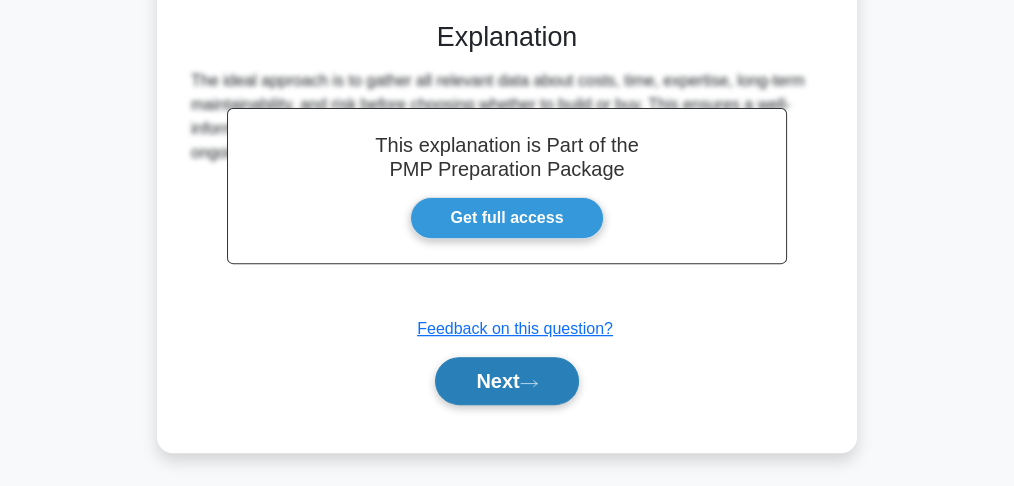 click on "Next" at bounding box center (506, 381) 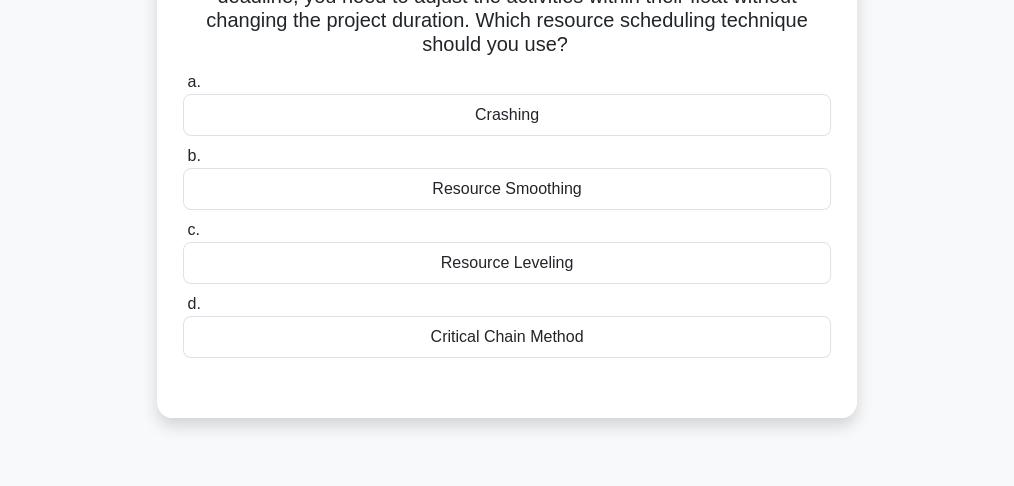scroll, scrollTop: 141, scrollLeft: 0, axis: vertical 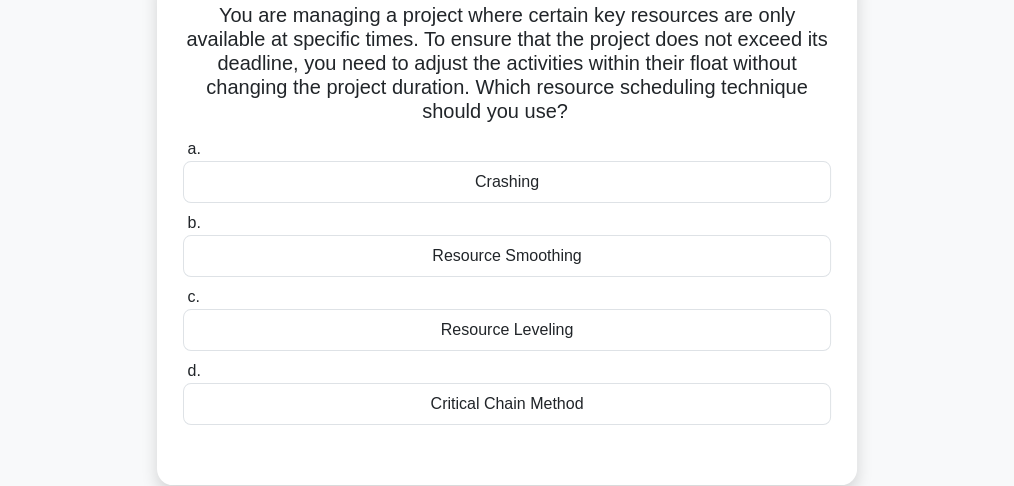 click on "Critical Chain Method" at bounding box center (507, 404) 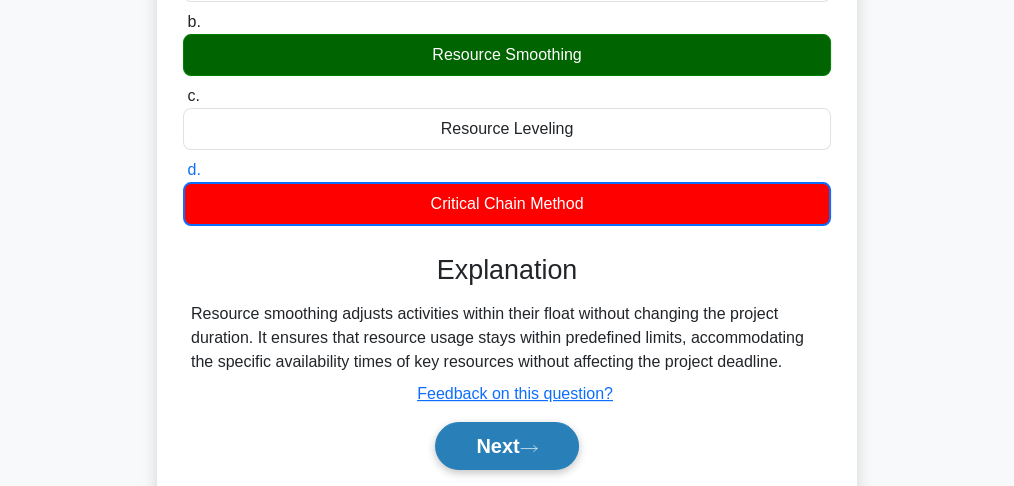 scroll, scrollTop: 408, scrollLeft: 0, axis: vertical 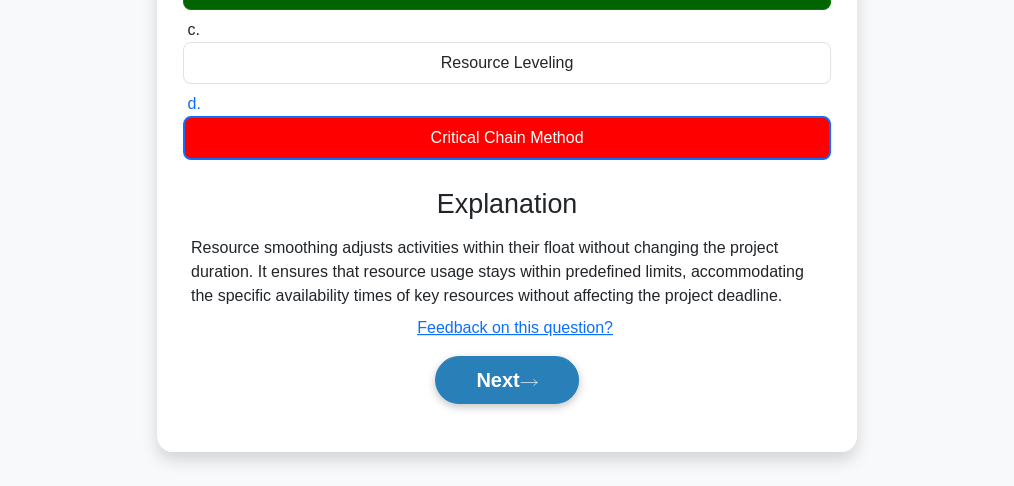 click on "Next" at bounding box center [506, 380] 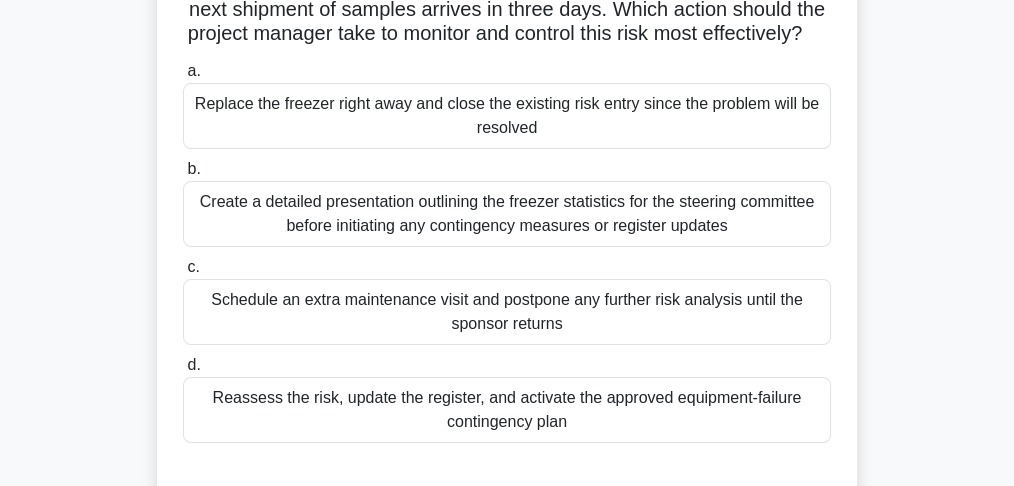 scroll, scrollTop: 333, scrollLeft: 0, axis: vertical 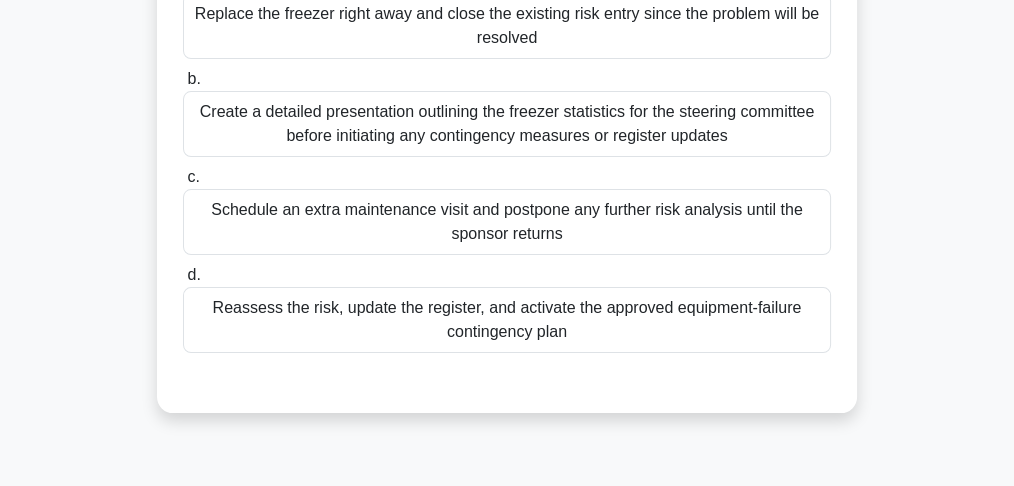 click on "Reassess the risk, update the register, and activate the approved equipment-failure contingency plan" at bounding box center (507, 320) 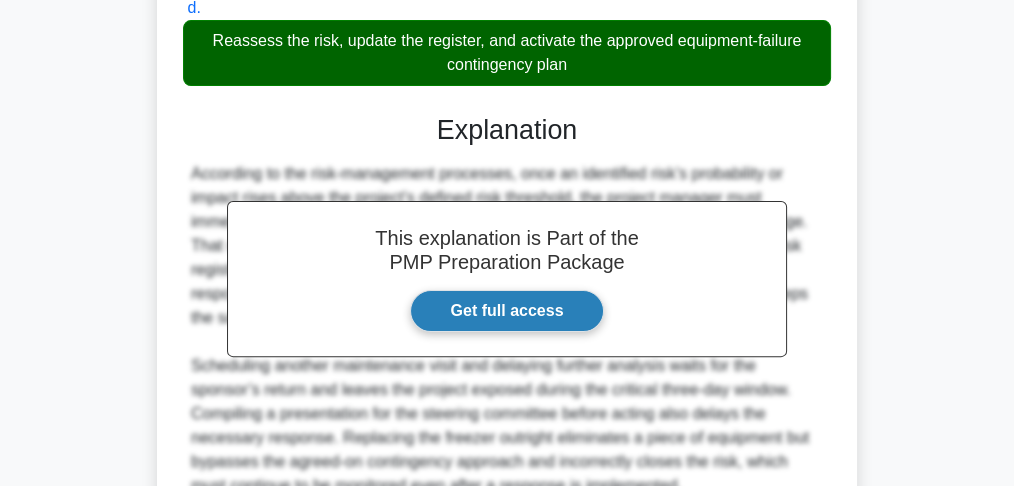 scroll, scrollTop: 813, scrollLeft: 0, axis: vertical 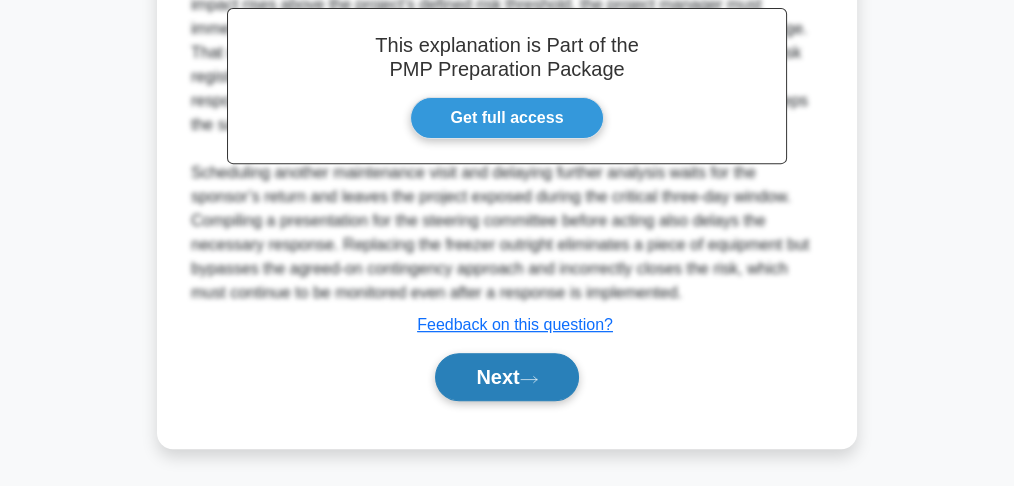 click on "Next" at bounding box center [506, 377] 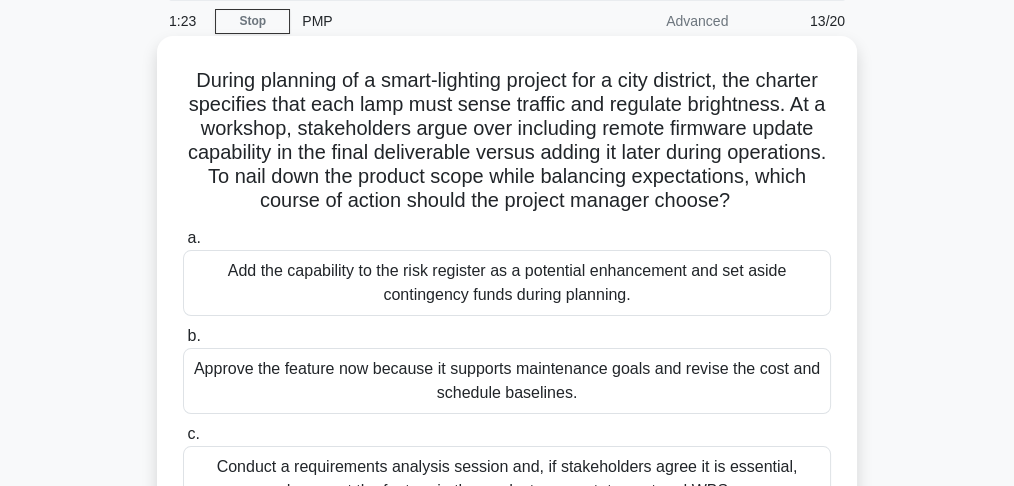 scroll, scrollTop: 61, scrollLeft: 0, axis: vertical 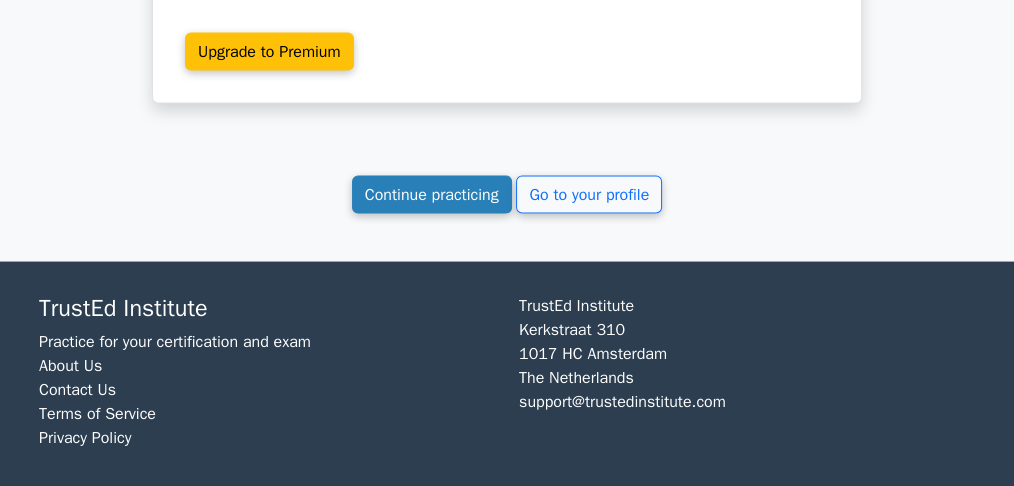 click on "Continue practicing" at bounding box center [432, 195] 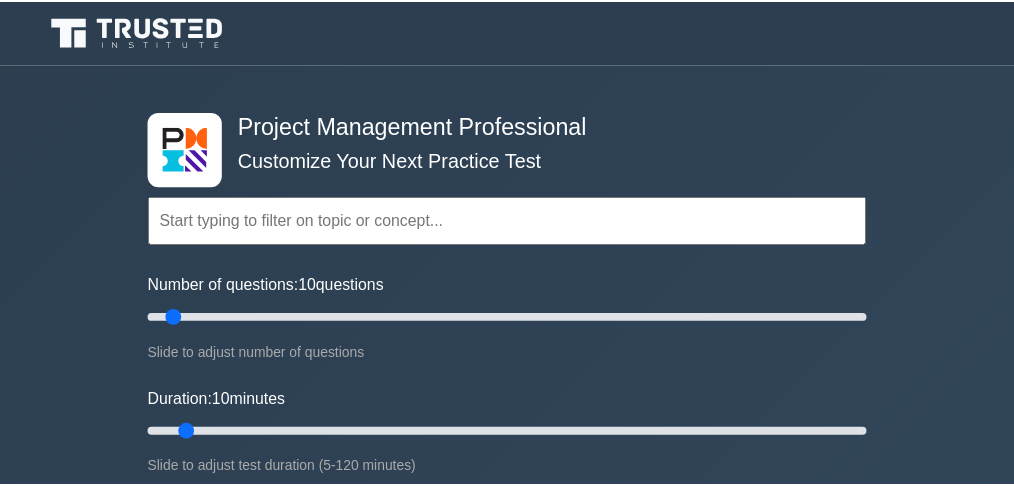 scroll, scrollTop: 0, scrollLeft: 0, axis: both 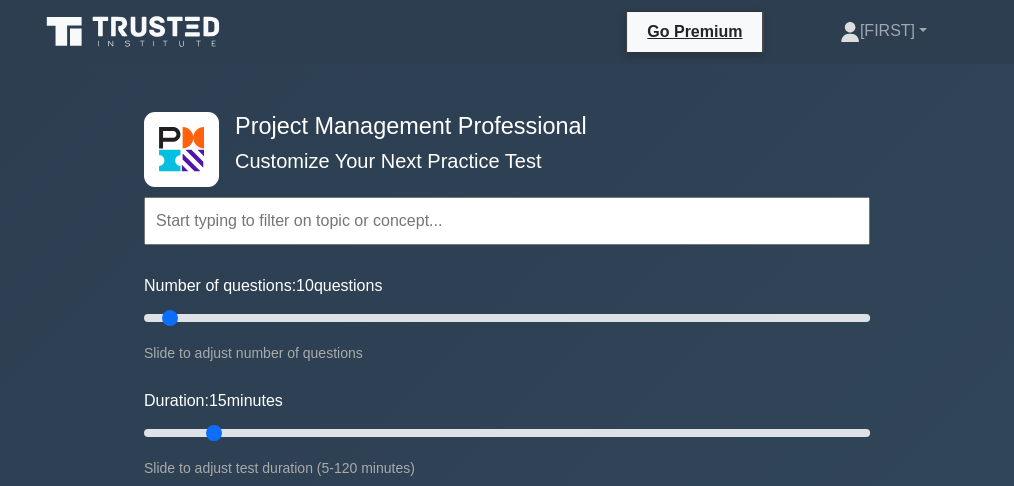 drag, startPoint x: 182, startPoint y: 431, endPoint x: 201, endPoint y: 434, distance: 19.235384 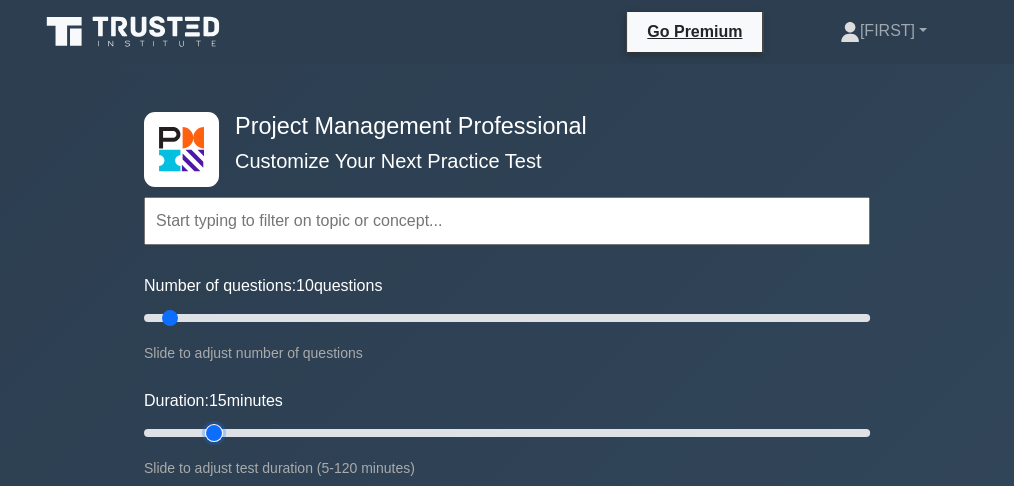 type on "15" 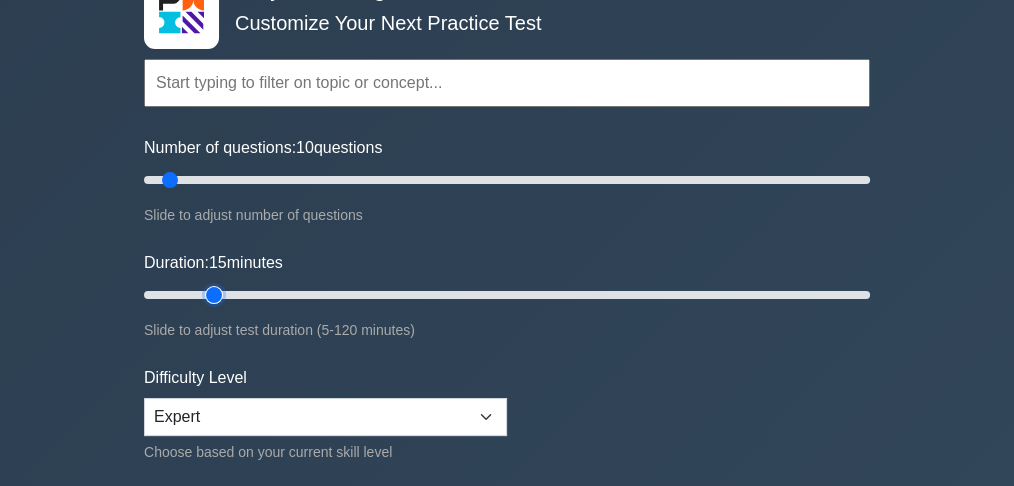 scroll, scrollTop: 266, scrollLeft: 0, axis: vertical 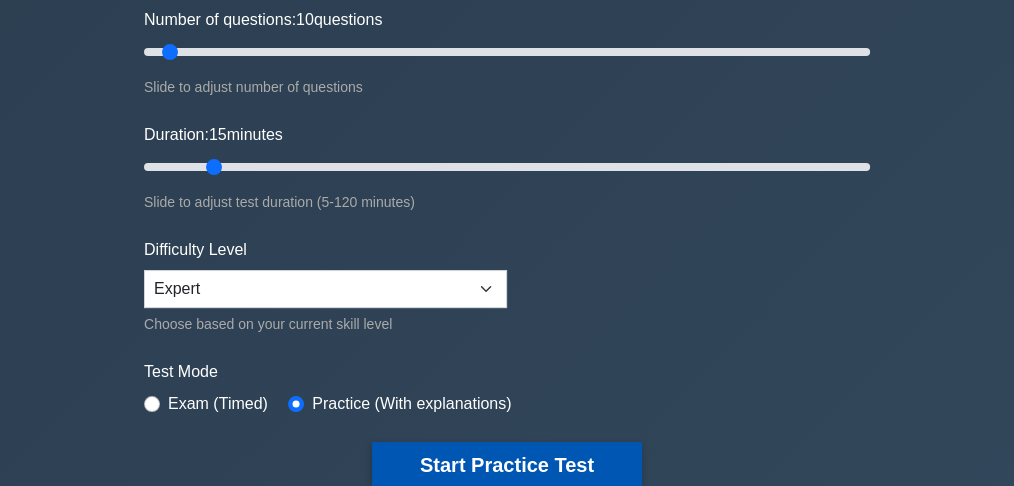 click on "Start Practice Test" at bounding box center (507, 465) 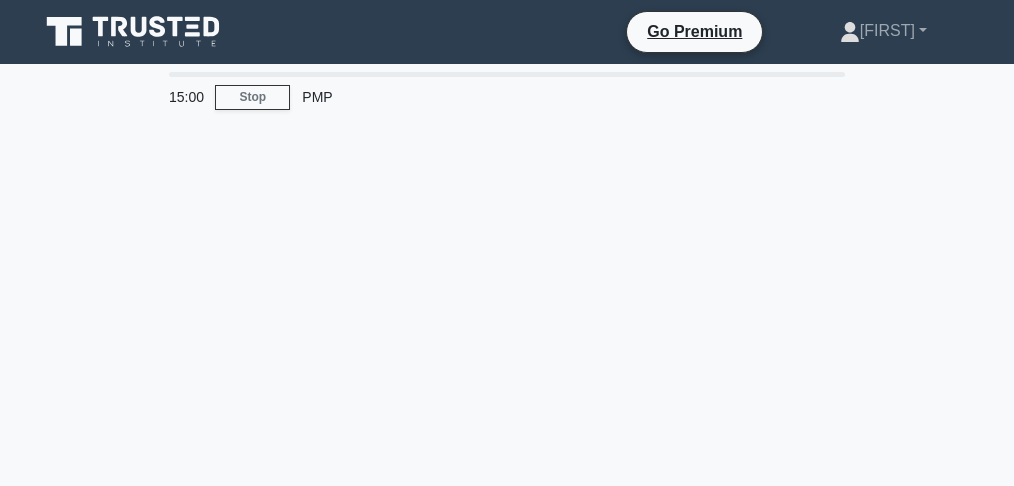 scroll, scrollTop: 0, scrollLeft: 0, axis: both 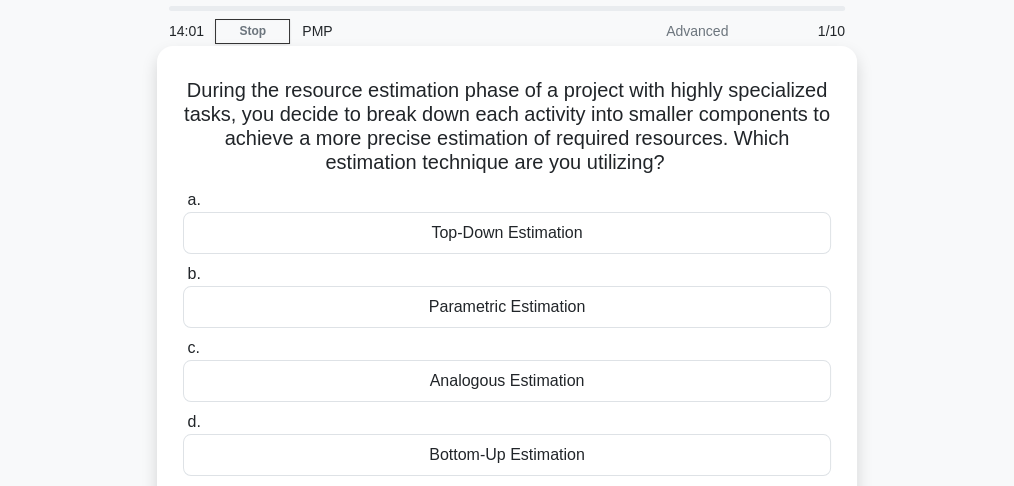 click on "Bottom-Up Estimation" at bounding box center [507, 455] 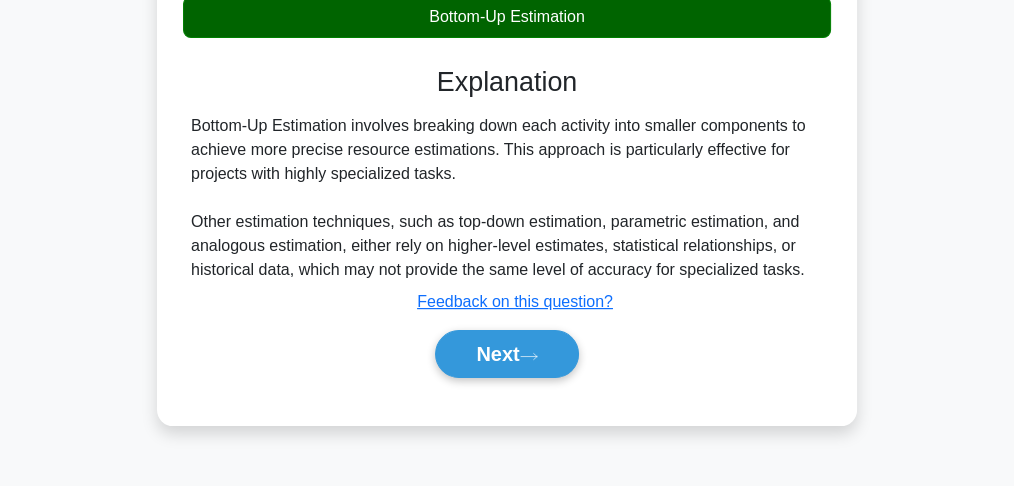 scroll, scrollTop: 533, scrollLeft: 0, axis: vertical 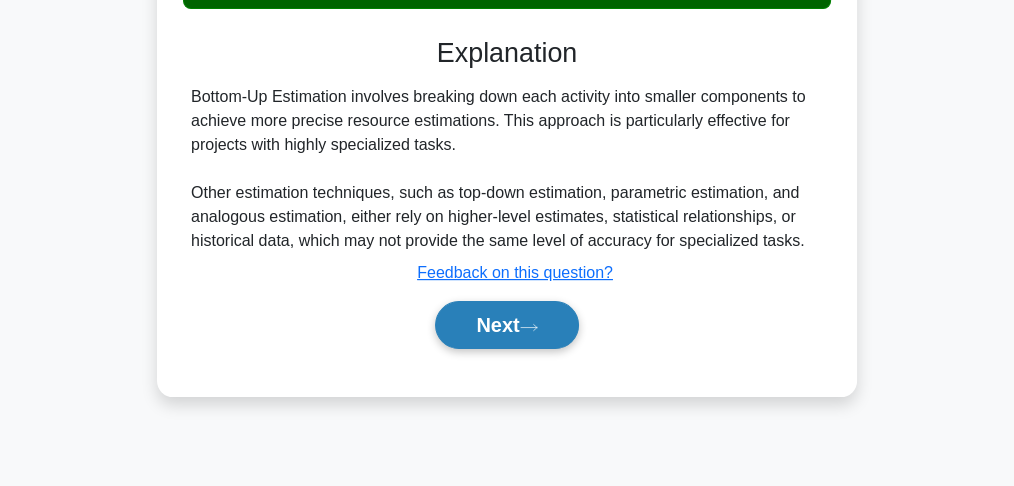 click on "Next" at bounding box center (506, 325) 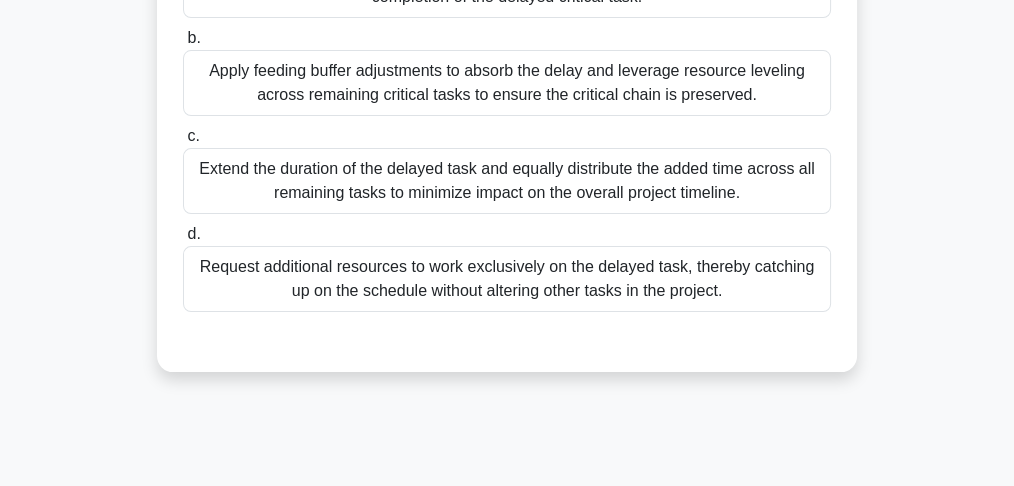 scroll, scrollTop: 533, scrollLeft: 0, axis: vertical 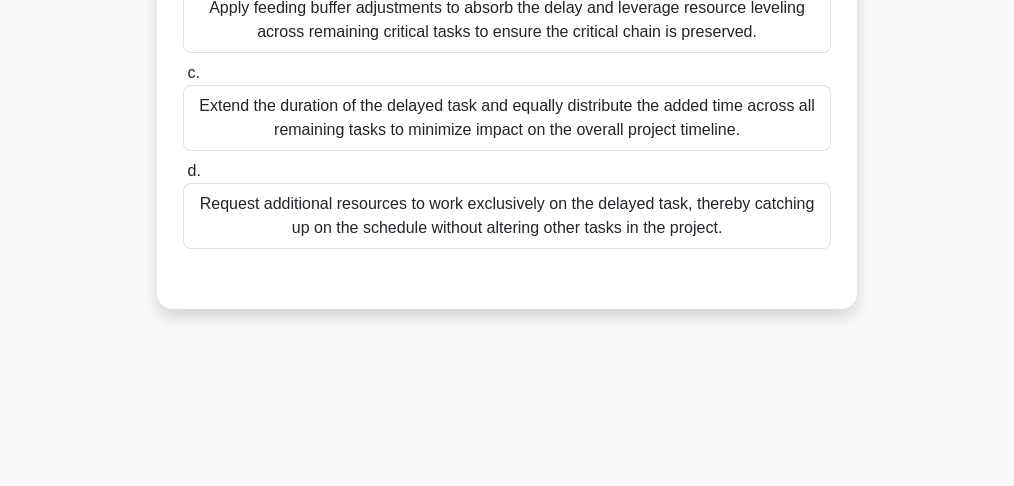 click on "Apply feeding buffer adjustments to absorb the delay and leverage resource leveling across remaining critical tasks to ensure the critical chain is preserved." at bounding box center [507, 20] 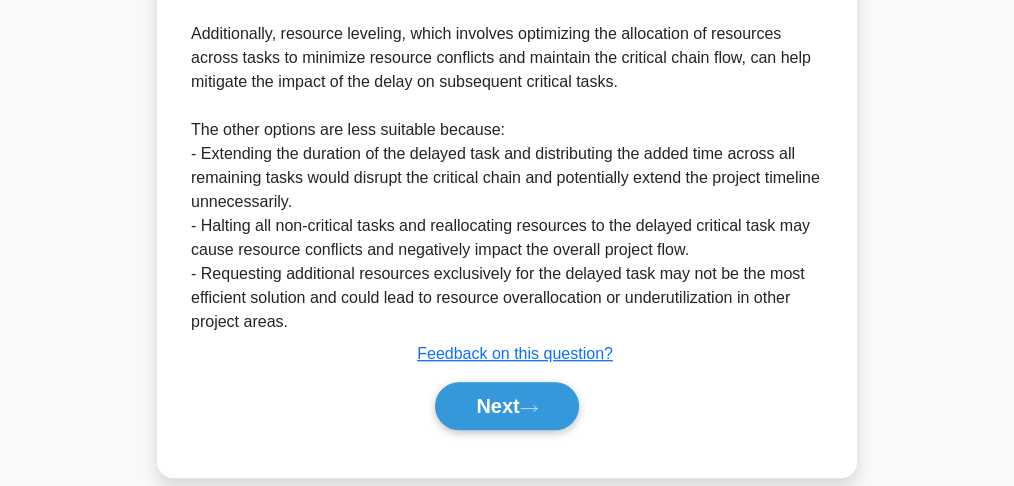scroll, scrollTop: 1128, scrollLeft: 0, axis: vertical 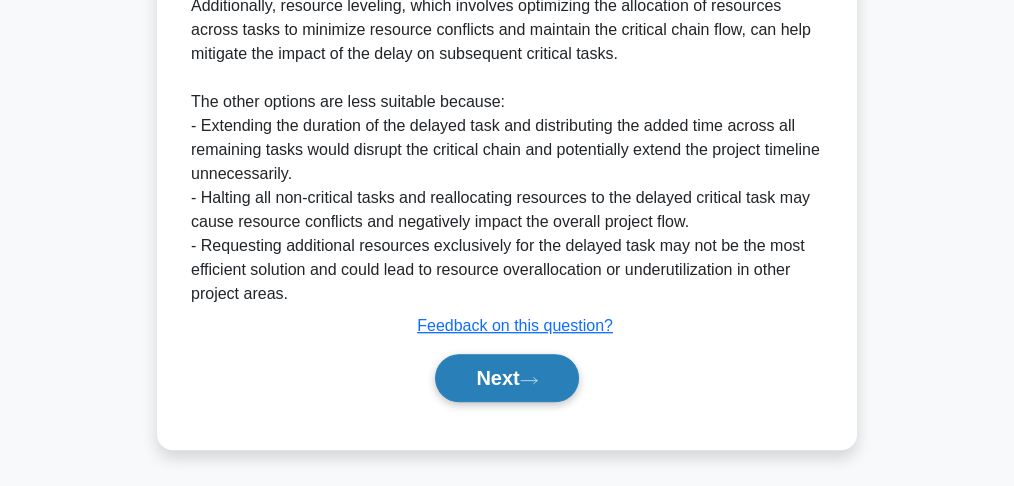 click on "Next" at bounding box center (506, 378) 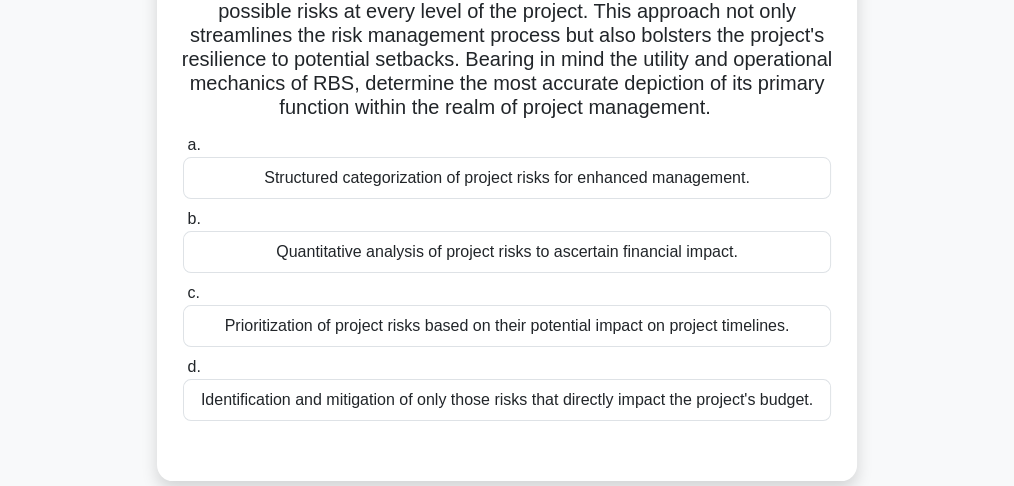 scroll, scrollTop: 394, scrollLeft: 0, axis: vertical 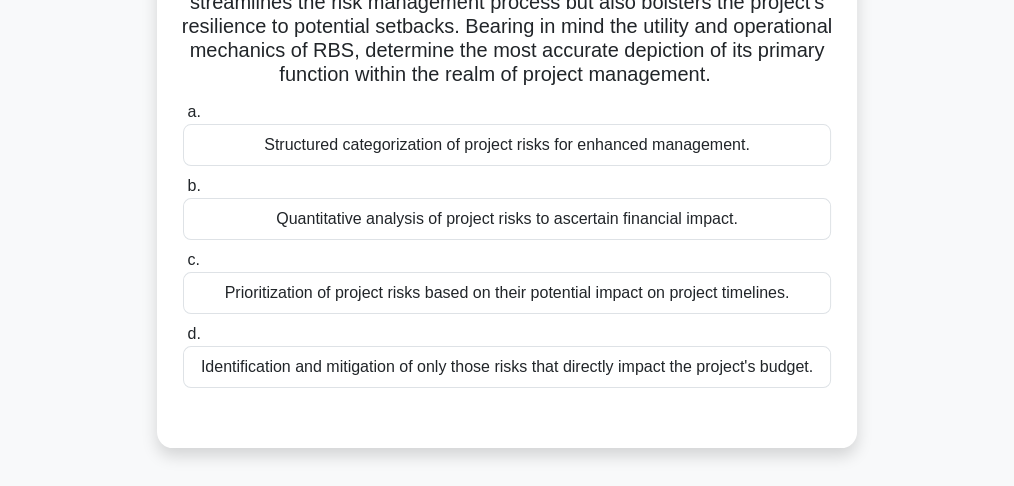 click on "Structured categorization of project risks for enhanced management." at bounding box center [507, 145] 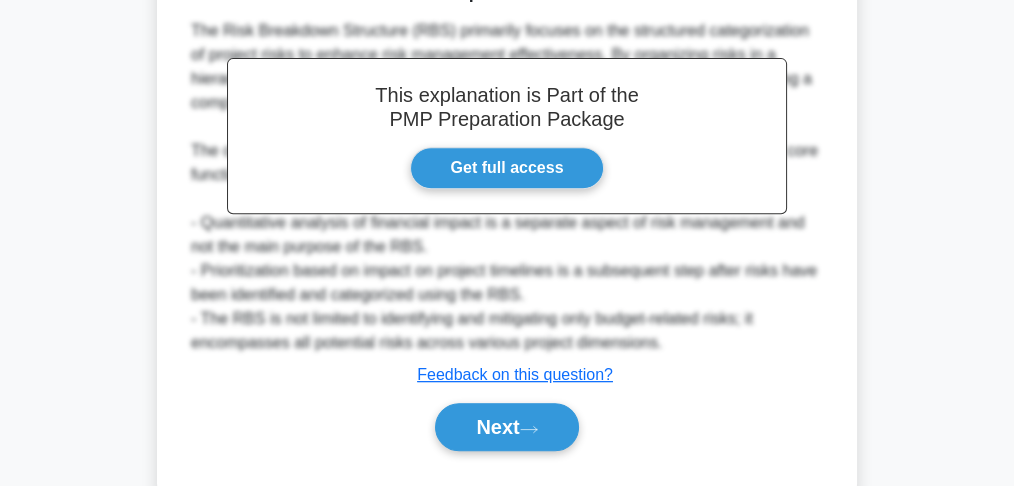 scroll, scrollTop: 885, scrollLeft: 0, axis: vertical 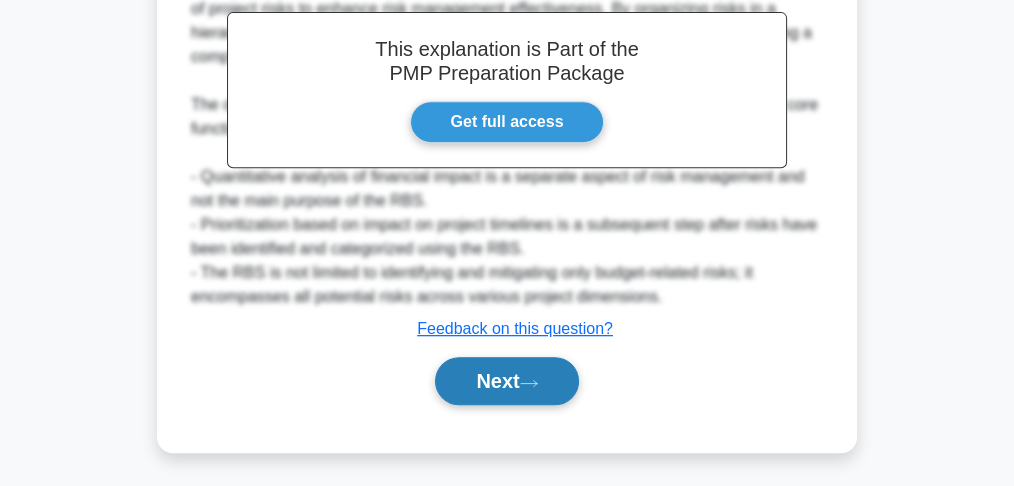 click on "Next" at bounding box center (506, 381) 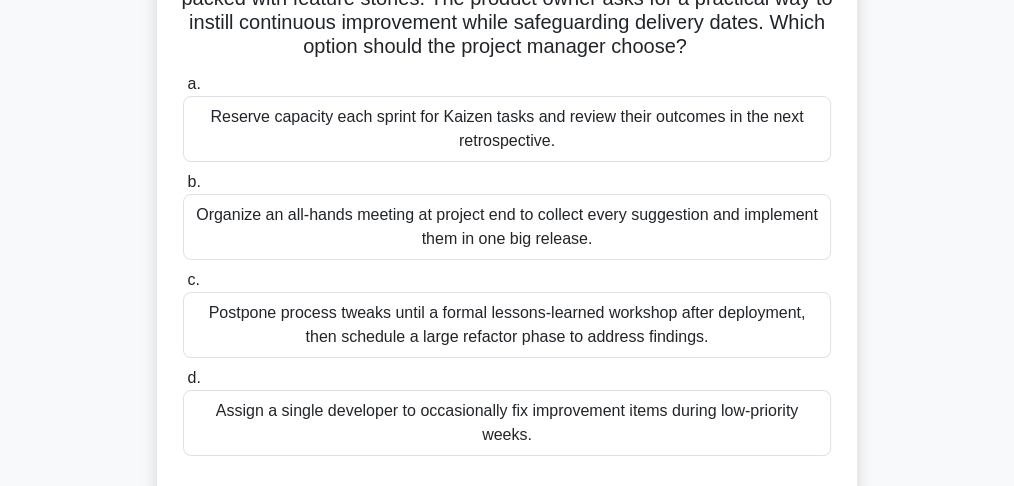 scroll, scrollTop: 266, scrollLeft: 0, axis: vertical 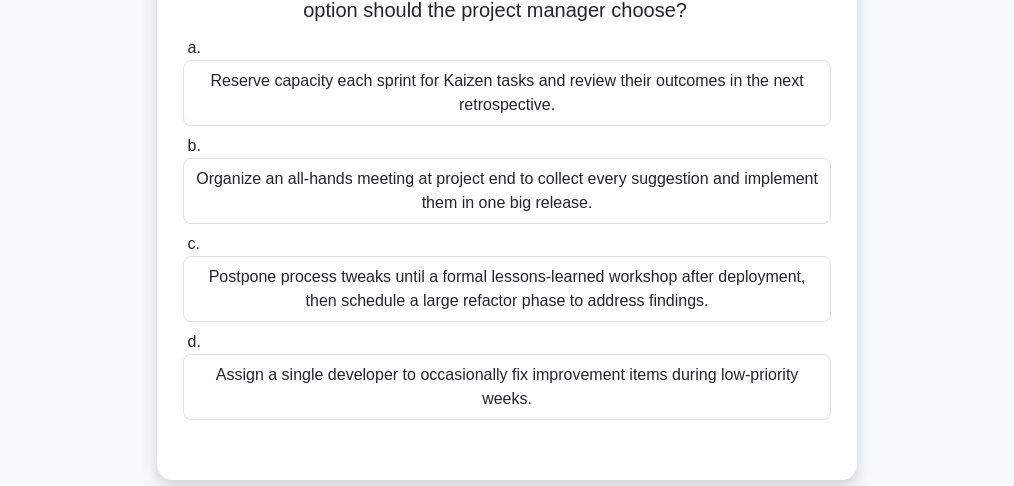 click on "Reserve capacity each sprint for Kaizen tasks and review their outcomes in the next retrospective." at bounding box center (507, 93) 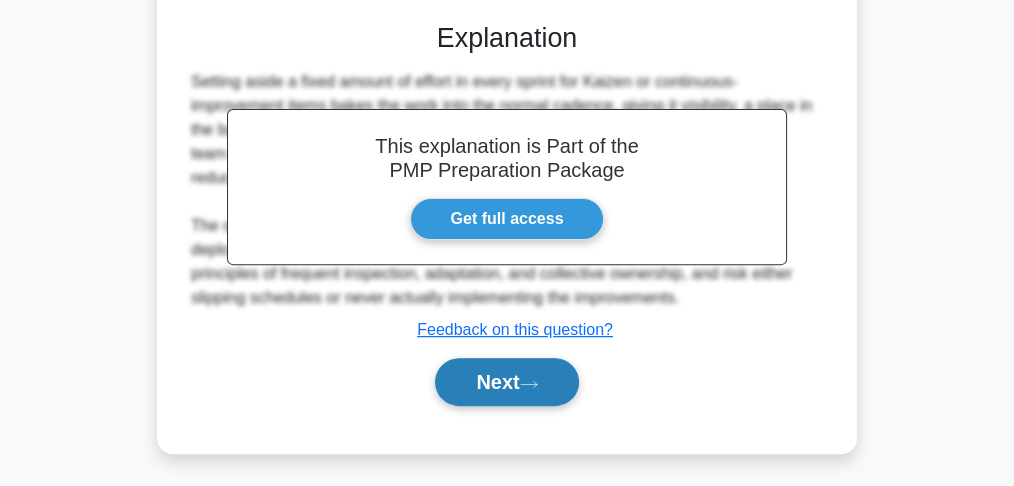 scroll, scrollTop: 693, scrollLeft: 0, axis: vertical 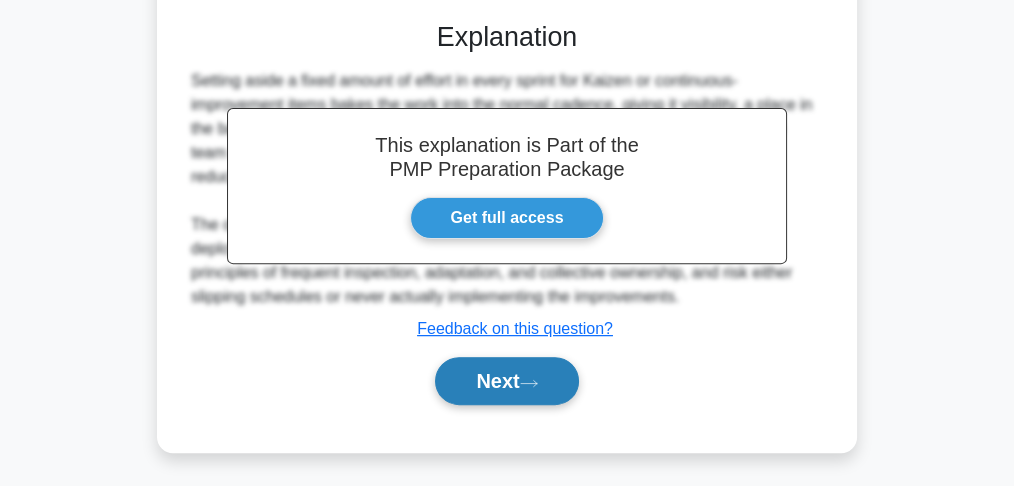 click on "Next" at bounding box center (506, 381) 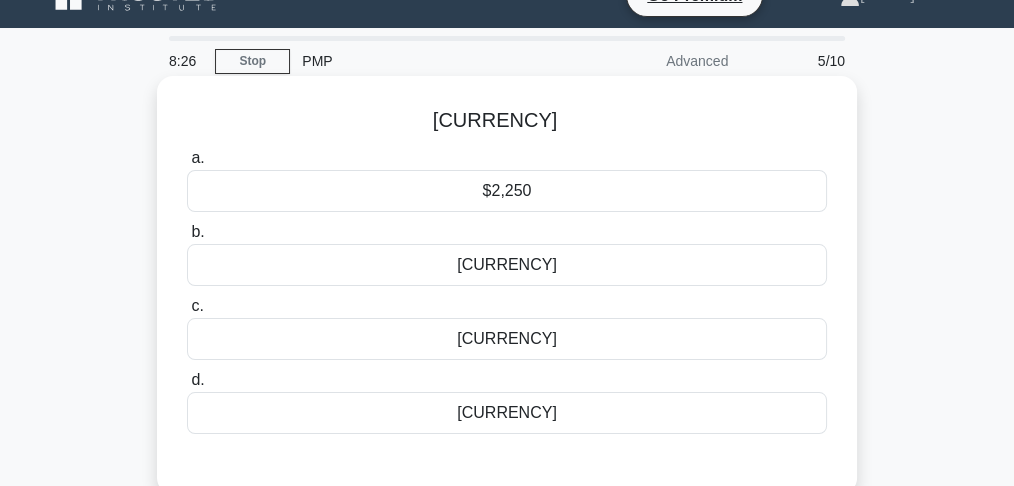 scroll, scrollTop: 27, scrollLeft: 0, axis: vertical 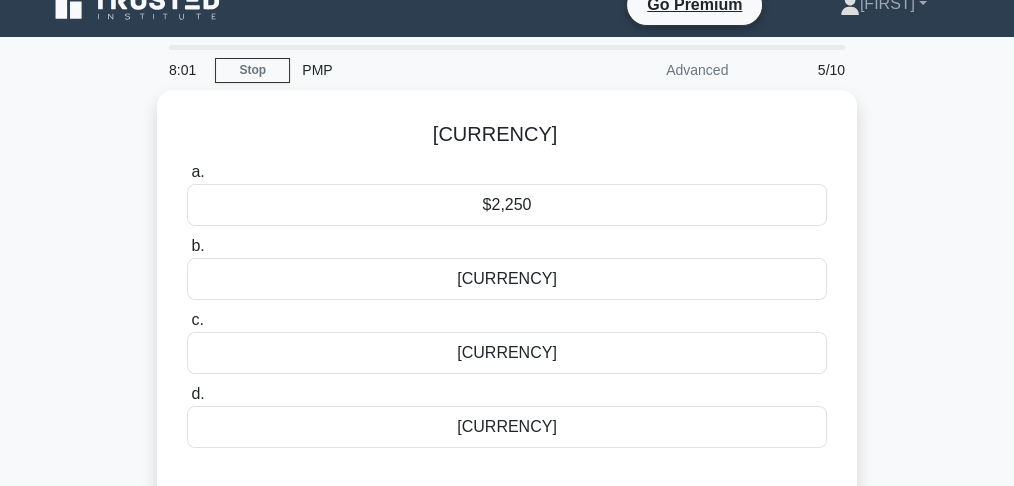click on "A project manager identified a potential risk of a key supplier failing to deliver on time, with a 50% probability and a $9,000 impact. The project manager can hire an additional supplier for $2,500 but doing so will reduce the probability of the risk event to 25%. What is the Expected Monetary Value (EMV) with the additional supplier?
.spinner_0XTQ{transform-origin:center;animation:spinner_y6GP .75s linear infinite}@keyframes spinner_y6GP{100%{transform:rotate(360deg)}}
a.
b. c. d." at bounding box center [507, 311] 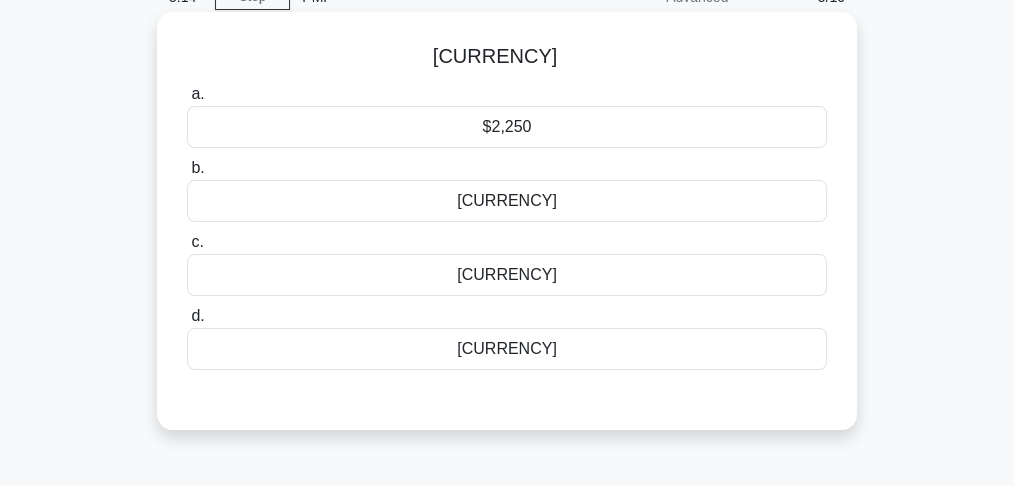 scroll, scrollTop: 93, scrollLeft: 0, axis: vertical 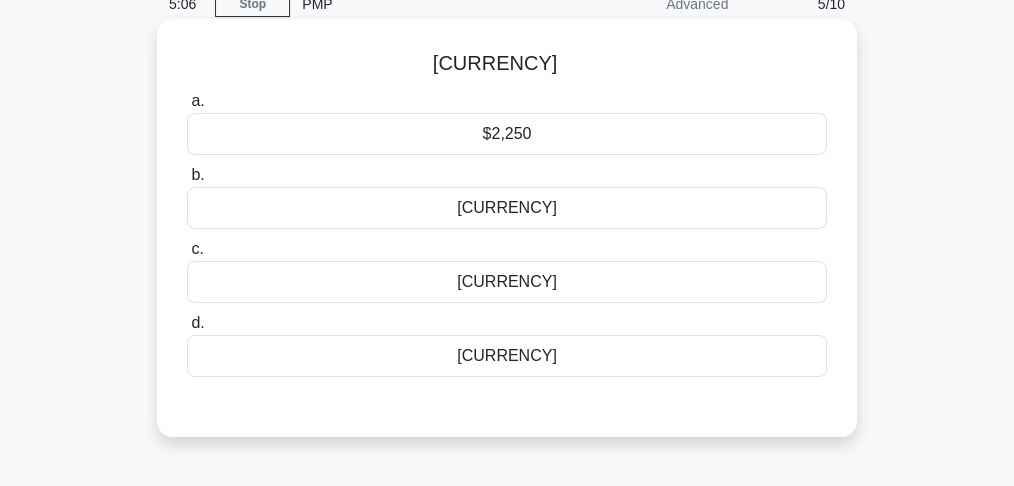 click on "$2,250" at bounding box center [507, 134] 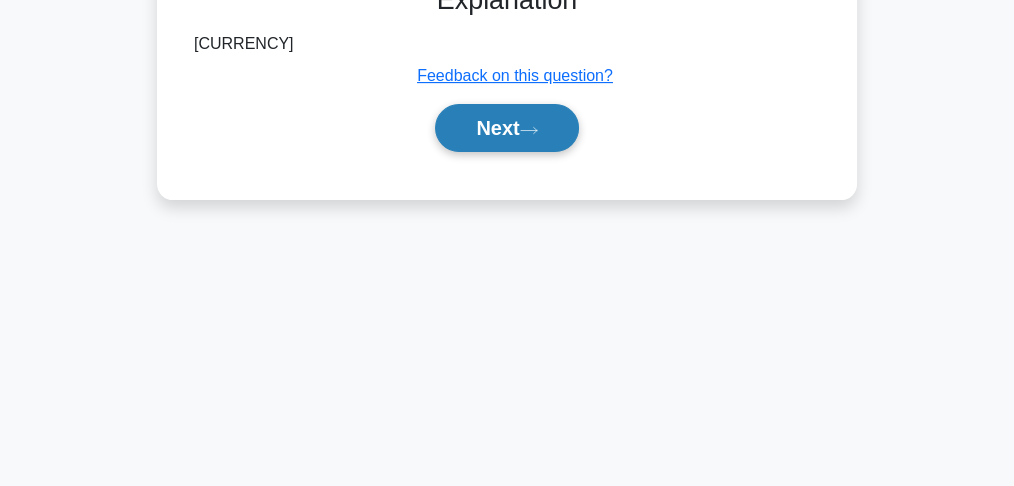 scroll, scrollTop: 533, scrollLeft: 0, axis: vertical 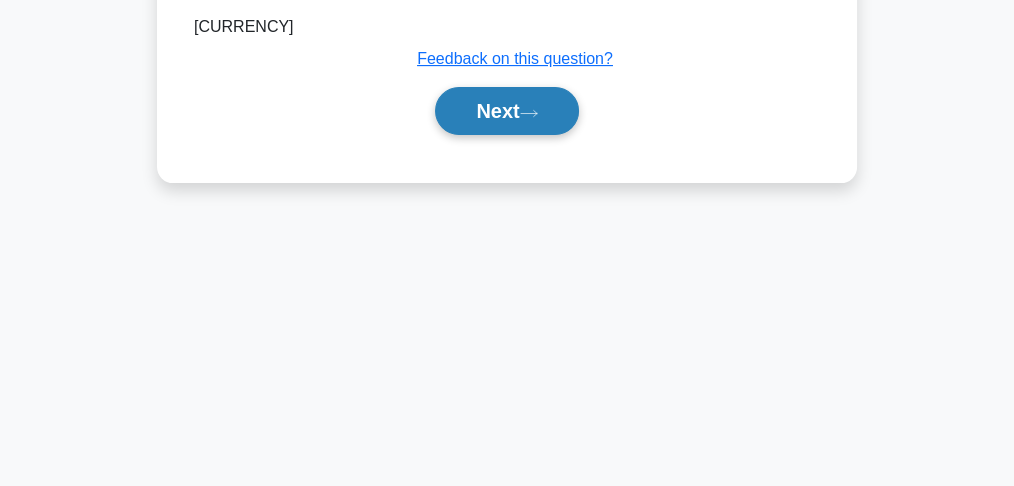 click on "Next" at bounding box center (506, 111) 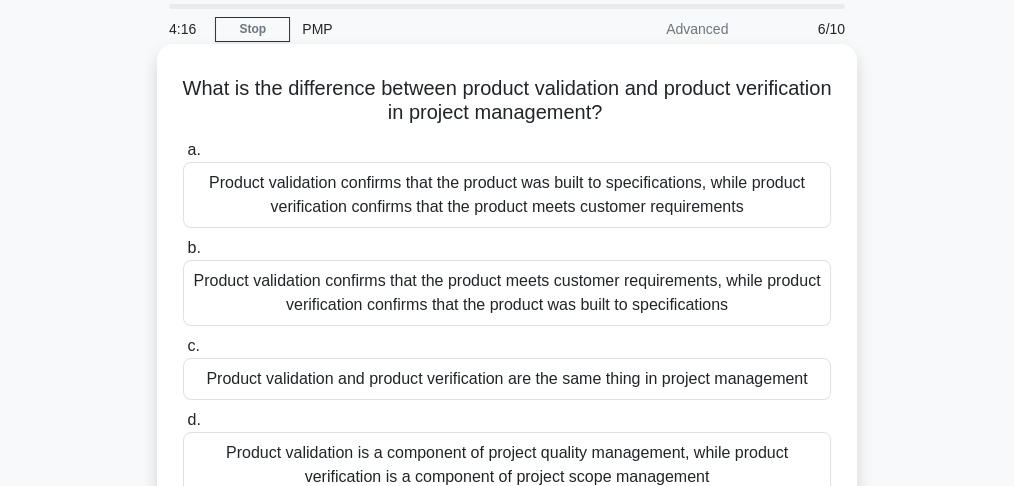 scroll, scrollTop: 133, scrollLeft: 0, axis: vertical 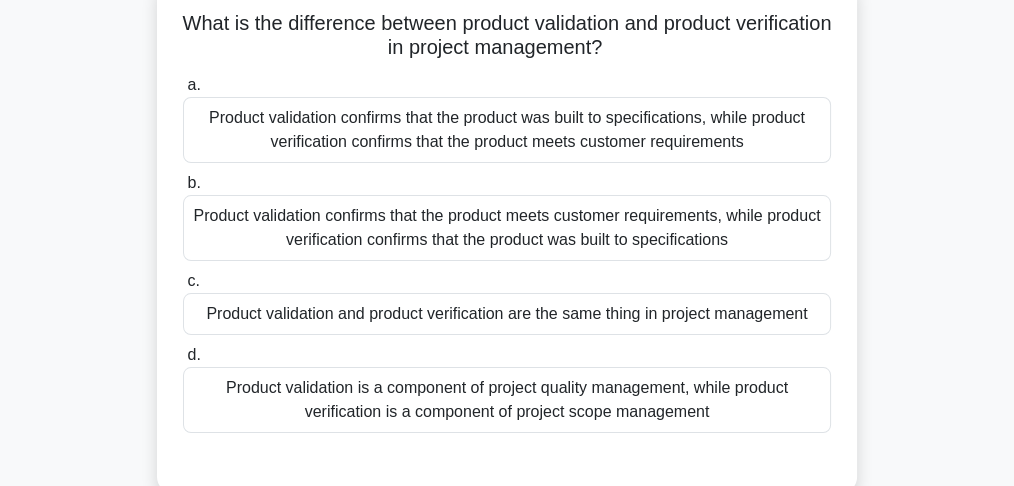 click on "Product validation confirms that the product meets customer requirements, while product verification confirms that the product was built to specifications" at bounding box center [507, 228] 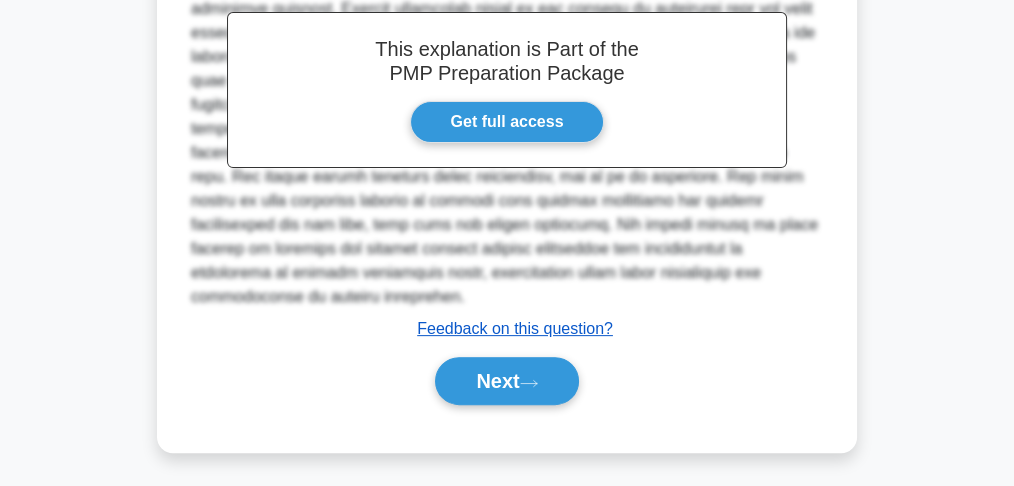 scroll, scrollTop: 669, scrollLeft: 0, axis: vertical 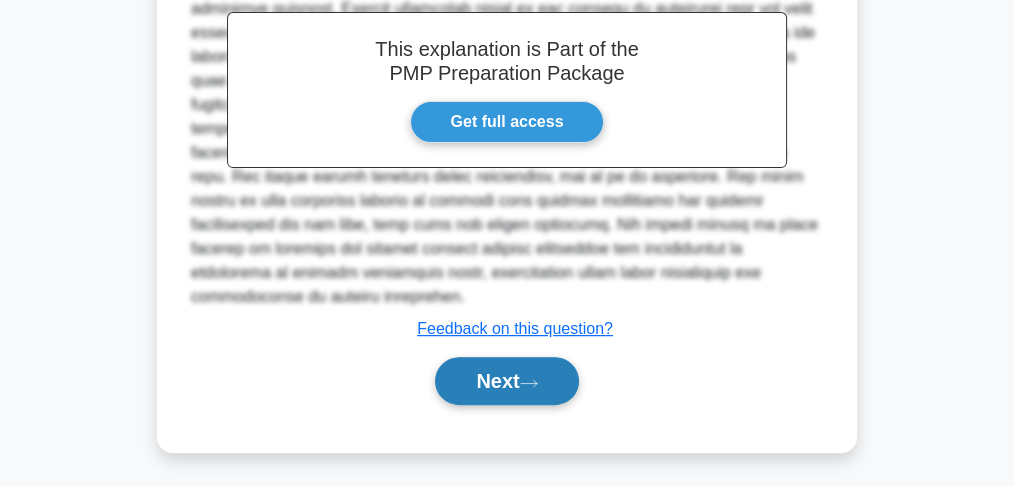 click on "Next" at bounding box center (506, 381) 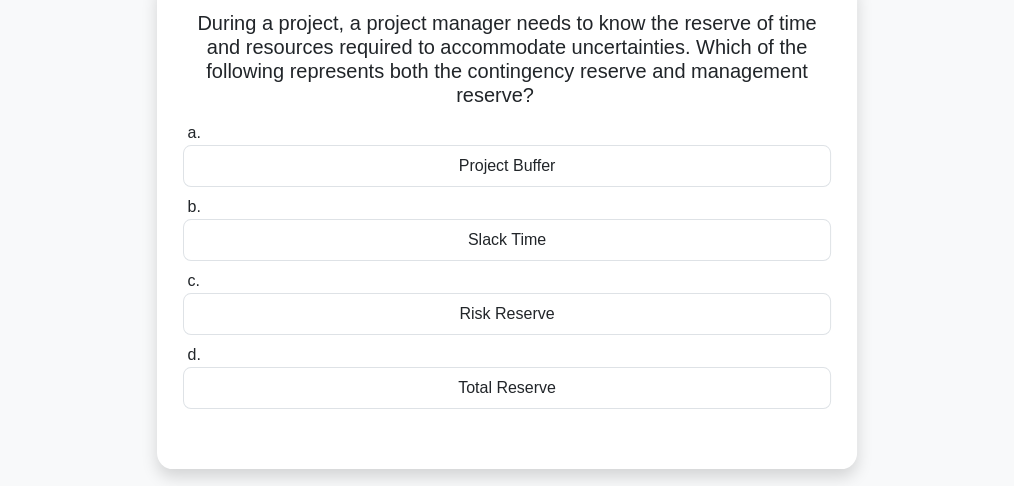 scroll, scrollTop: 133, scrollLeft: 0, axis: vertical 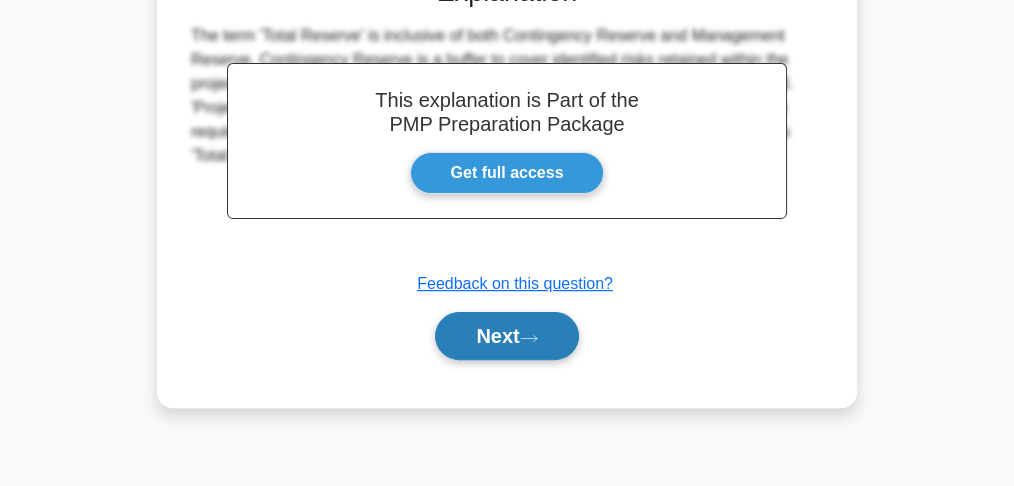 click on "Next" at bounding box center [506, 336] 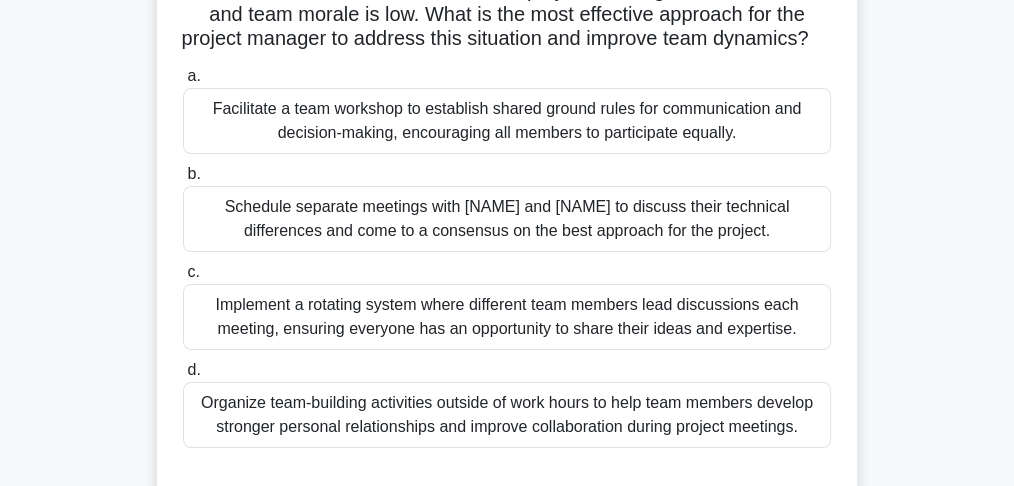 scroll, scrollTop: 266, scrollLeft: 0, axis: vertical 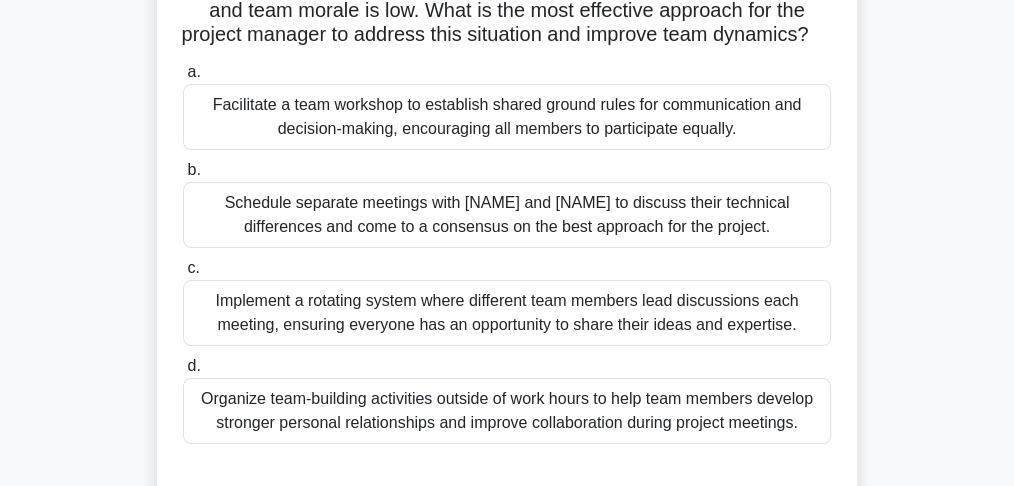 click on "Schedule separate meetings with [FIRST] and [LAST] to discuss their technical differences and come to a consensus on the best approach for the project." at bounding box center (507, 215) 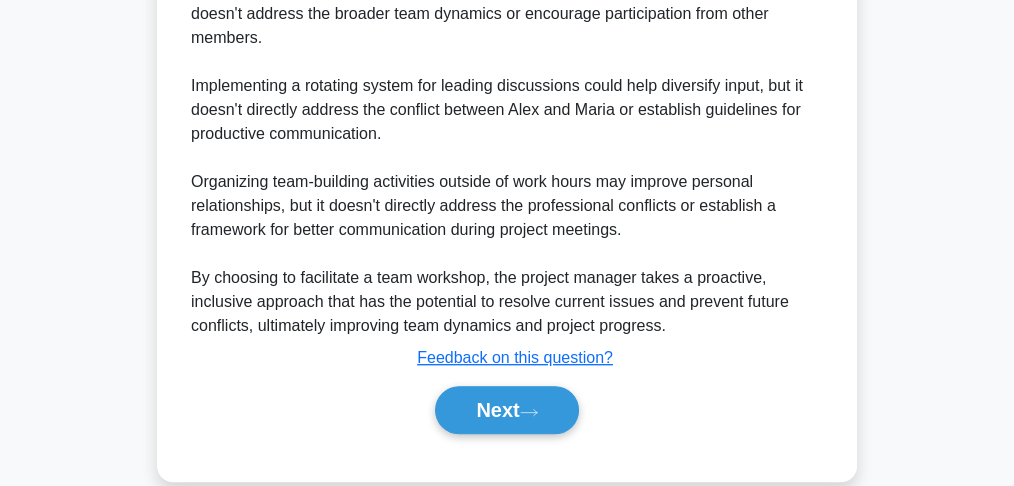 scroll, scrollTop: 1248, scrollLeft: 0, axis: vertical 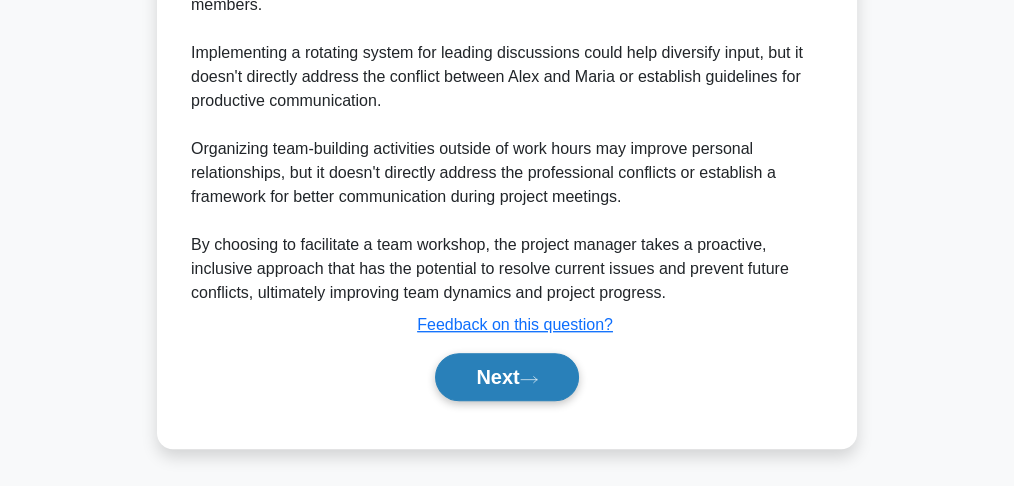 click on "Next" at bounding box center (506, 377) 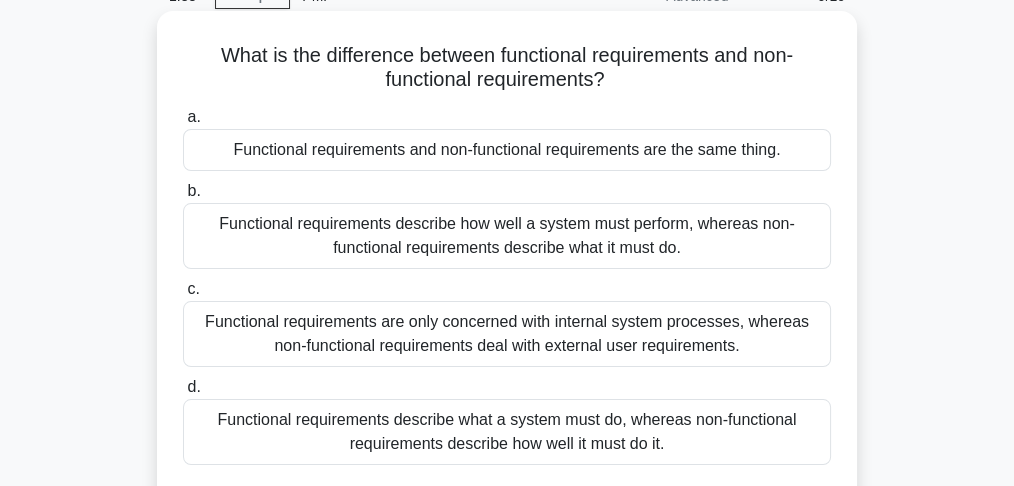 scroll, scrollTop: 133, scrollLeft: 0, axis: vertical 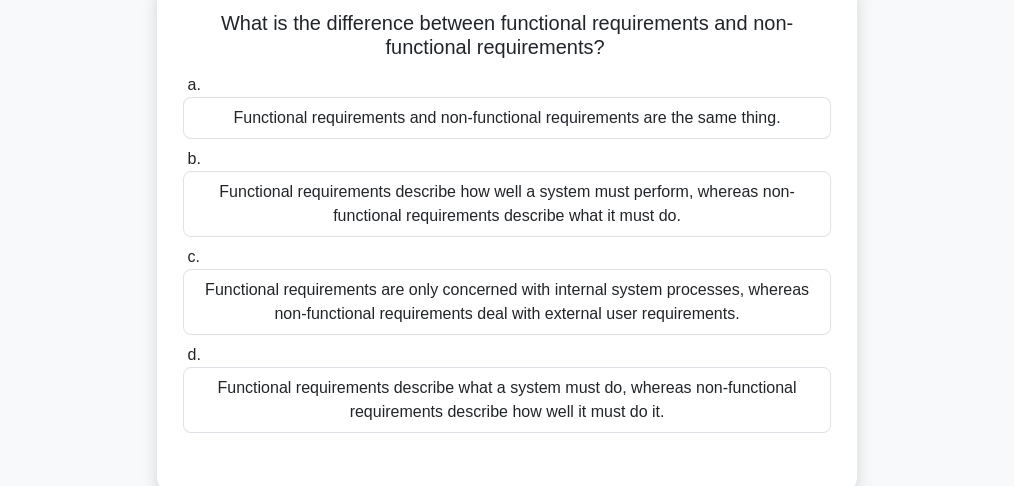 click on "Functional requirements describe what a system must do, whereas non-functional requirements describe how well it must do it." at bounding box center [507, 400] 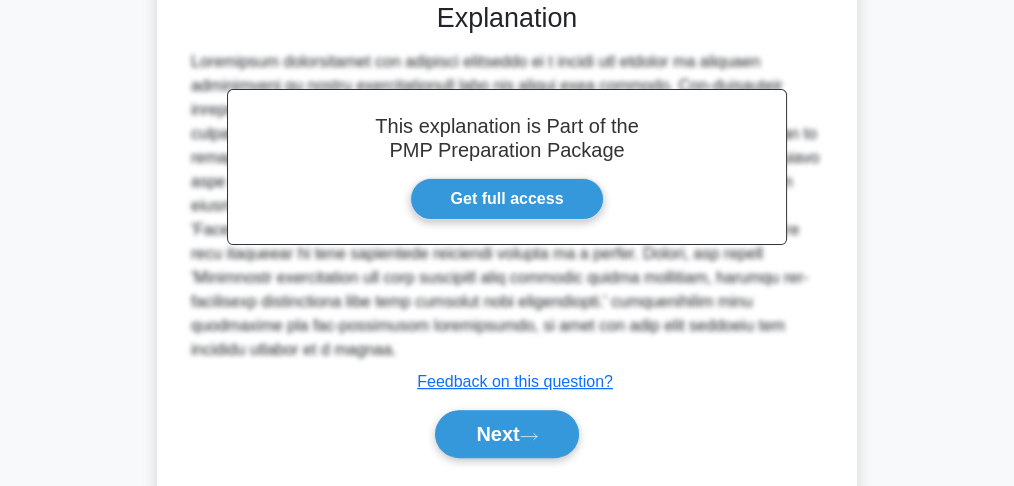scroll, scrollTop: 600, scrollLeft: 0, axis: vertical 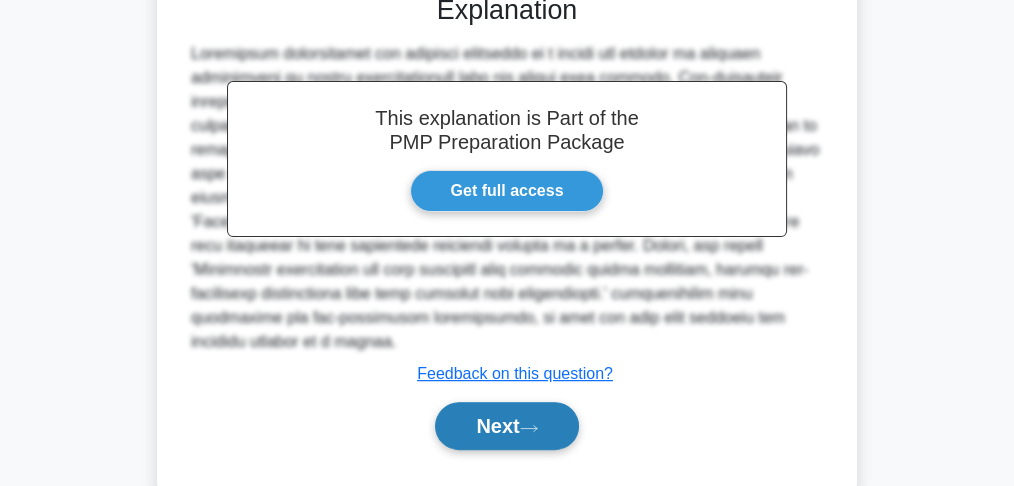 click on "Next" at bounding box center [506, 426] 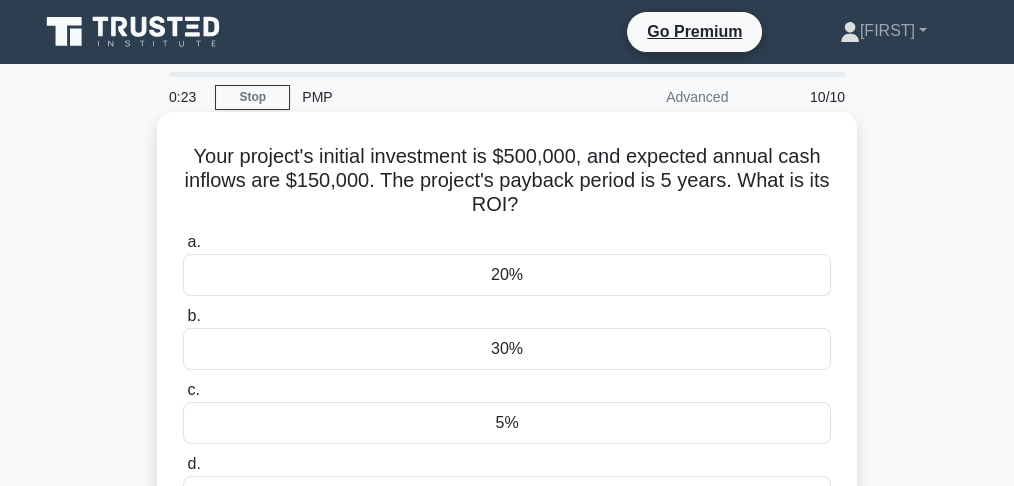 scroll, scrollTop: 66, scrollLeft: 0, axis: vertical 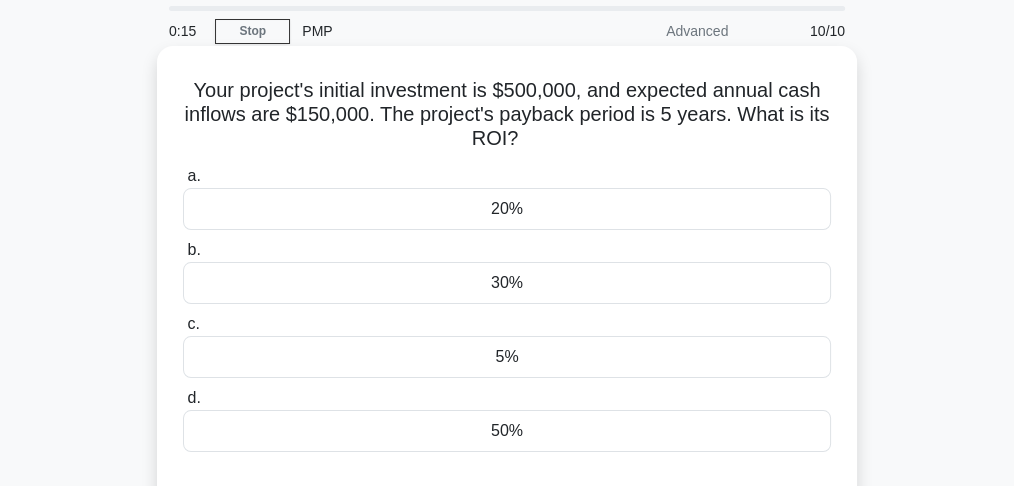 click on "50%" at bounding box center [507, 431] 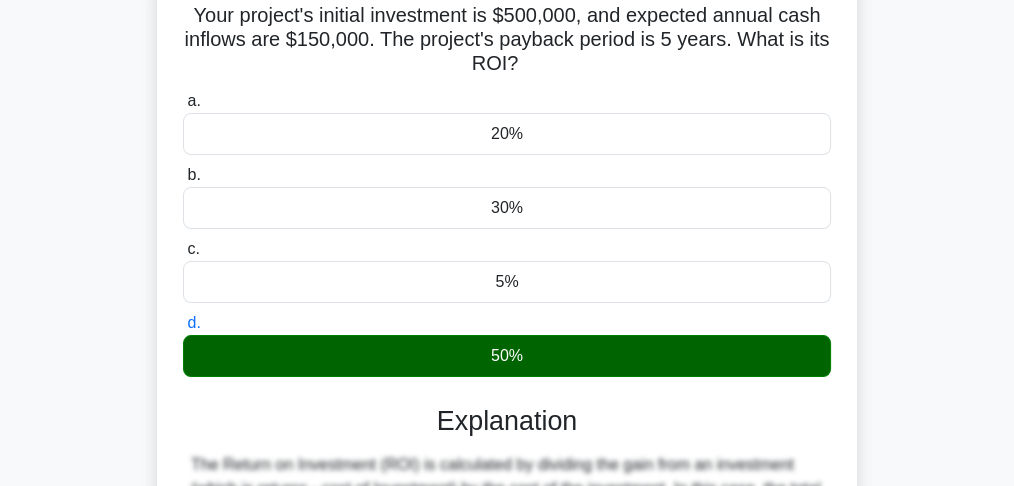 scroll, scrollTop: 127, scrollLeft: 0, axis: vertical 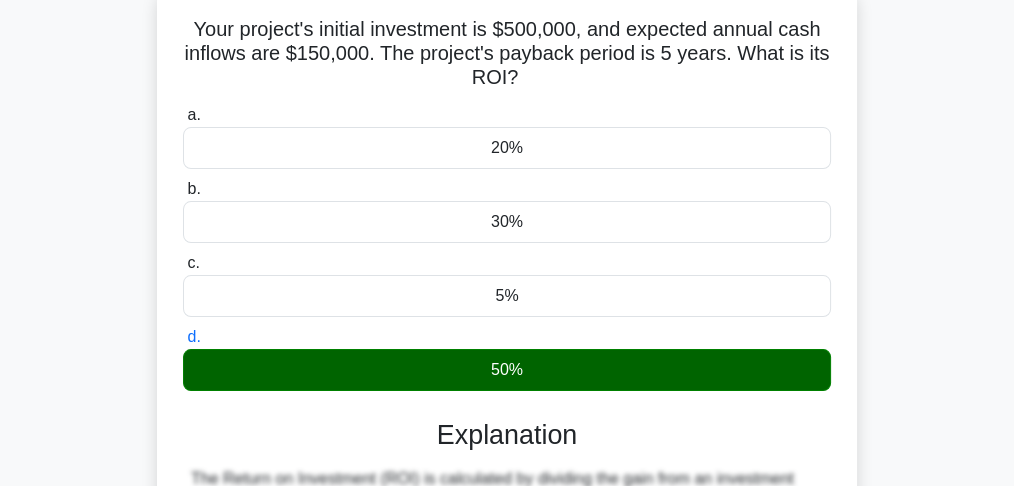 click on ".spinner_0XTQ{transform-origin:center;animation:spinner_y6GP .75s linear infinite}@keyframes spinner_y6GP{100%{transform:rotate(360deg)}}" 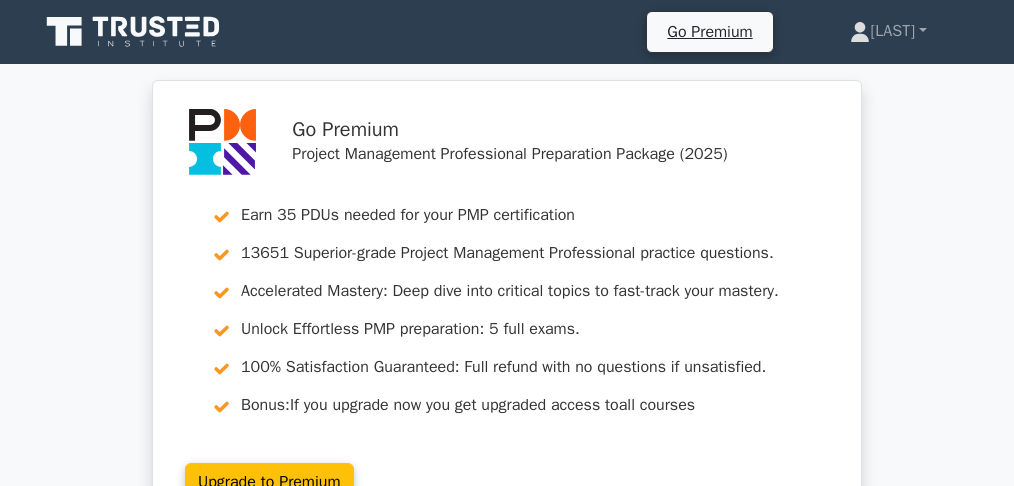 scroll, scrollTop: 0, scrollLeft: 0, axis: both 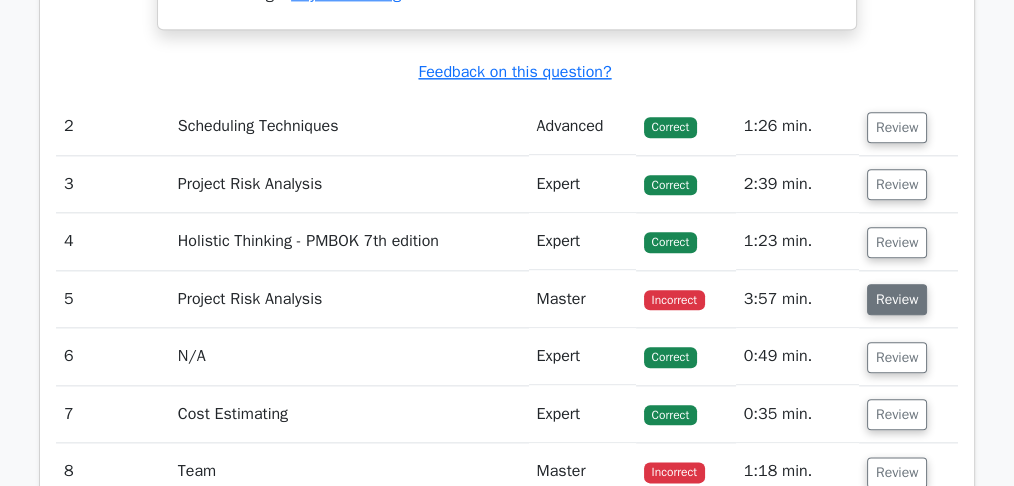click on "Review" at bounding box center [897, 299] 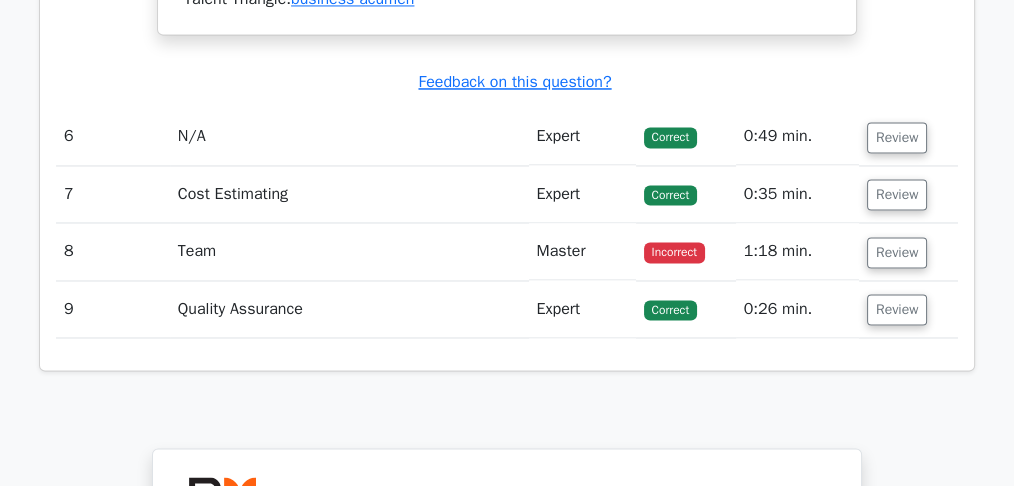scroll, scrollTop: 3400, scrollLeft: 0, axis: vertical 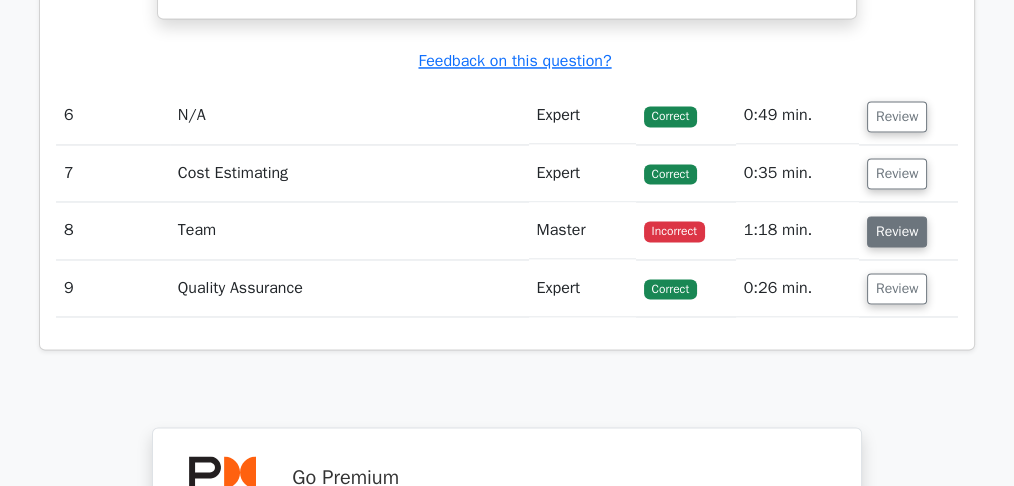 click on "Review" at bounding box center (897, 231) 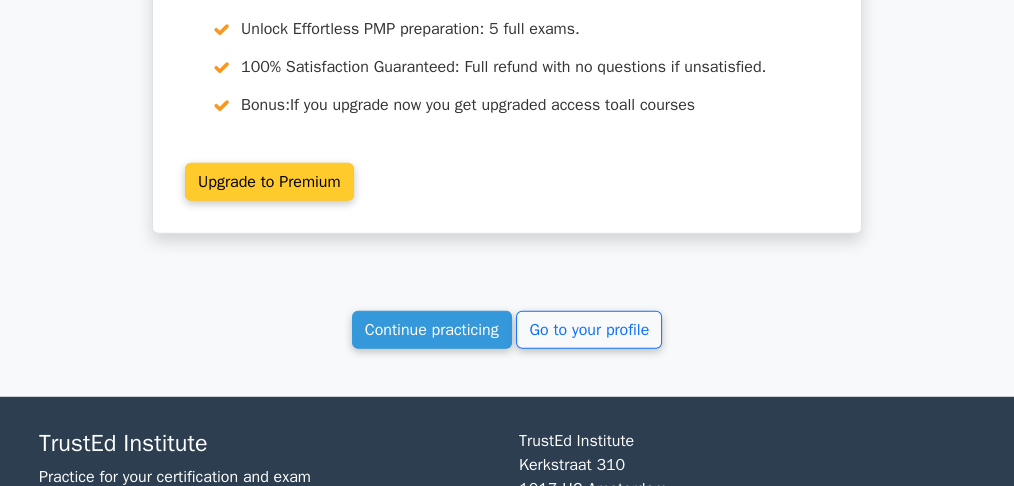 scroll, scrollTop: 5600, scrollLeft: 0, axis: vertical 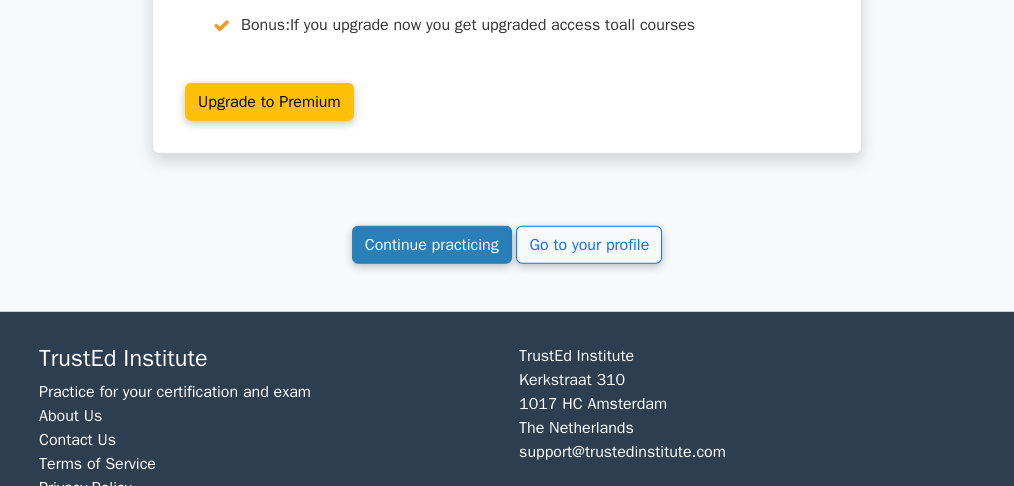 click on "Continue practicing" at bounding box center (432, 245) 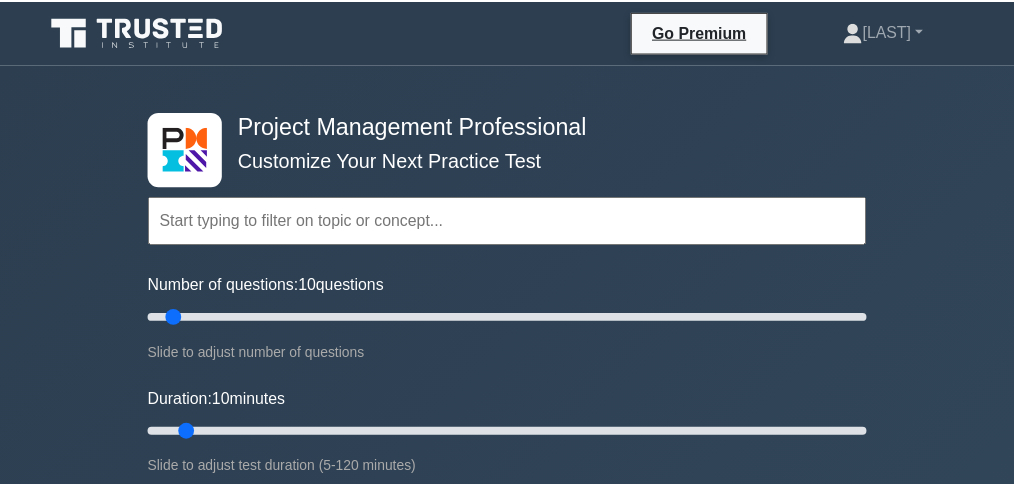 scroll, scrollTop: 0, scrollLeft: 0, axis: both 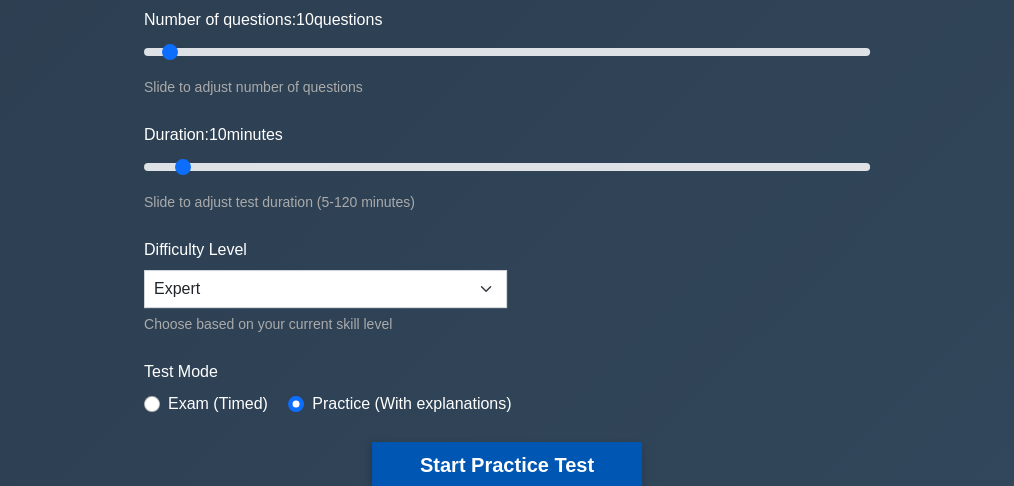click on "Start Practice Test" at bounding box center (507, 465) 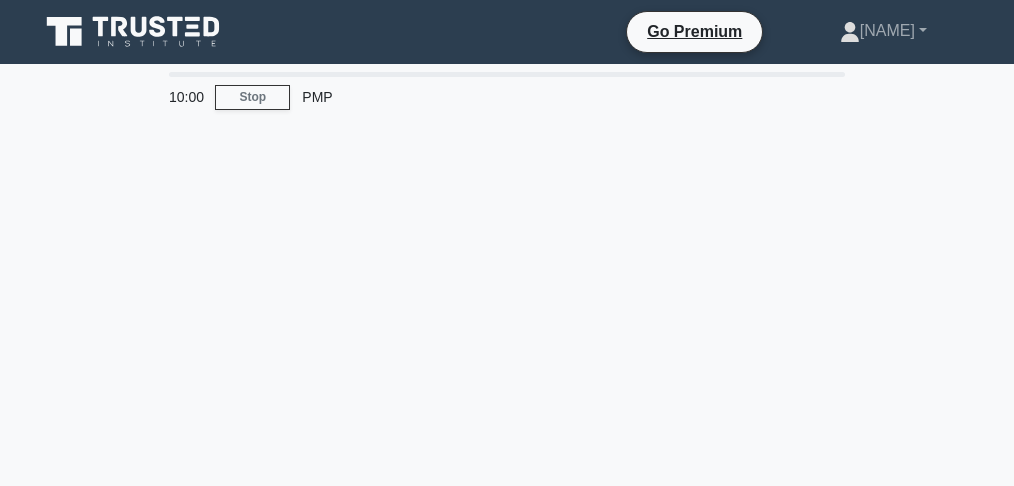 scroll, scrollTop: 0, scrollLeft: 0, axis: both 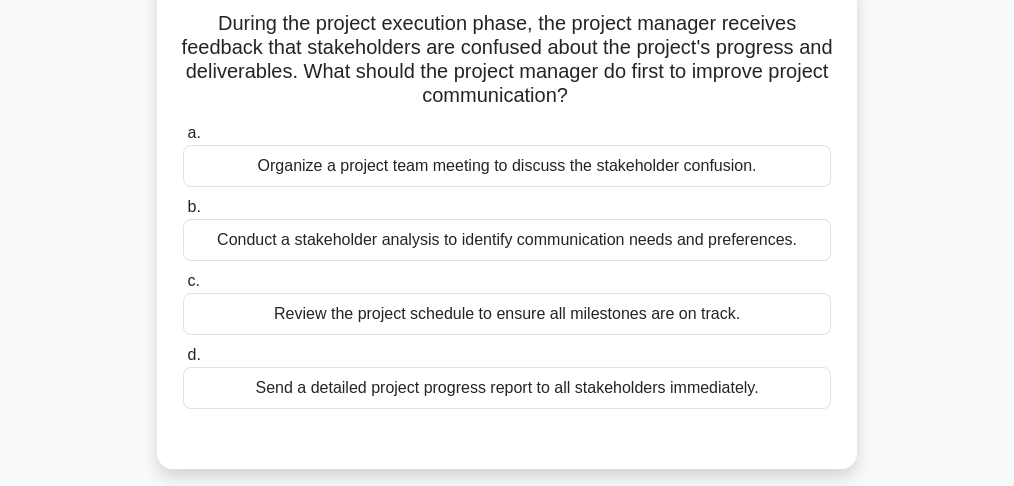 click on "Conduct a stakeholder analysis to identify communication needs and preferences." at bounding box center (507, 240) 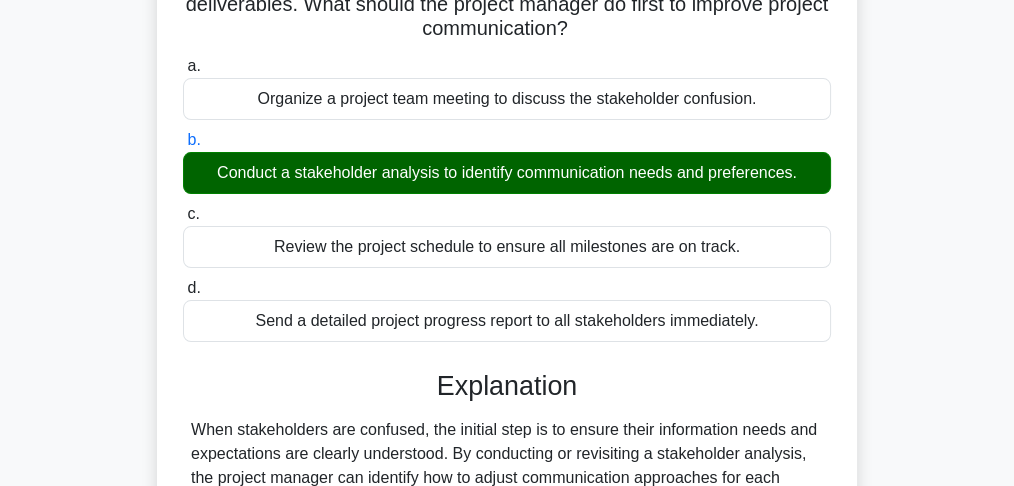 scroll, scrollTop: 400, scrollLeft: 0, axis: vertical 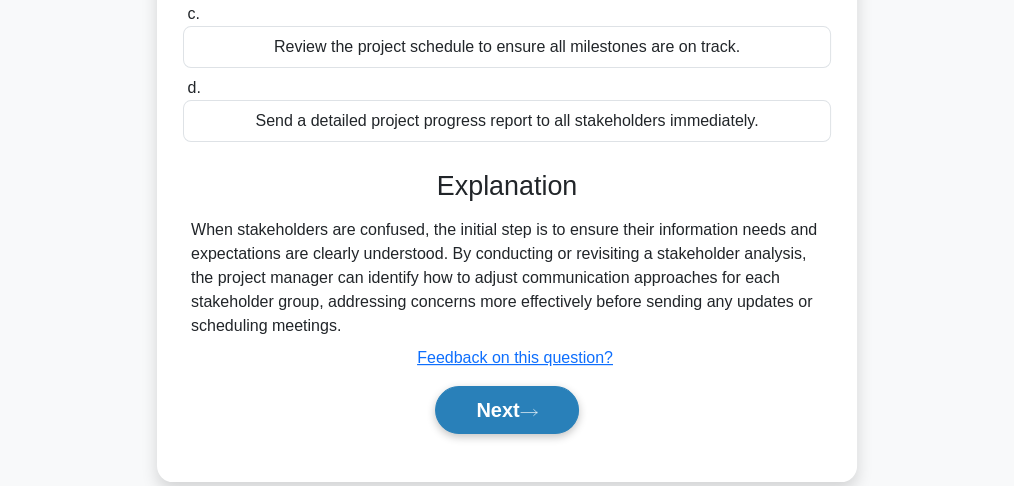 click on "Next" at bounding box center [506, 410] 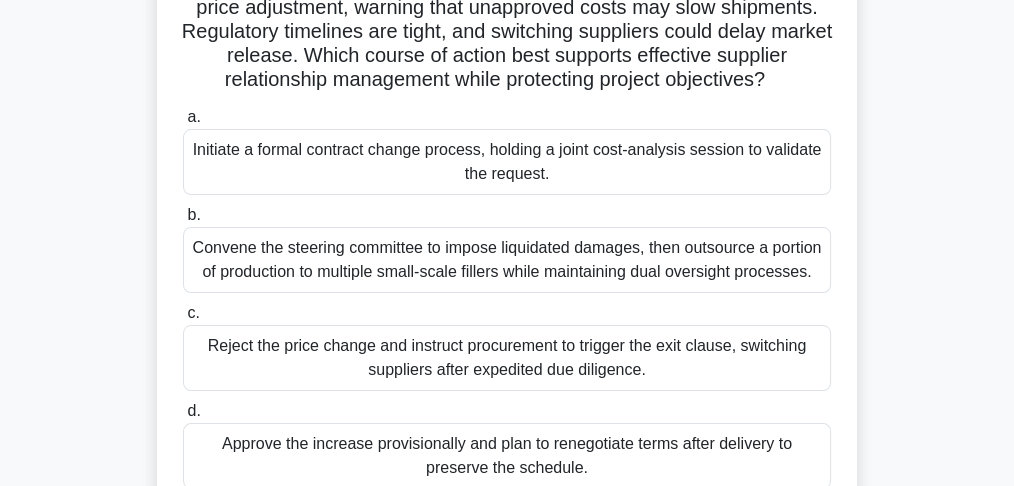 scroll, scrollTop: 200, scrollLeft: 0, axis: vertical 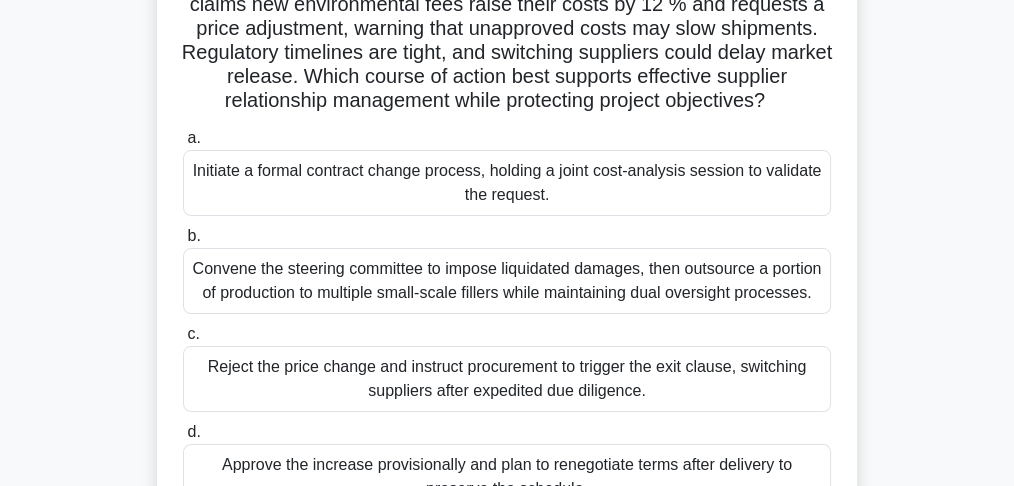 click on "Initiate a formal contract change process, holding a joint cost-analysis session to validate the request." at bounding box center [507, 183] 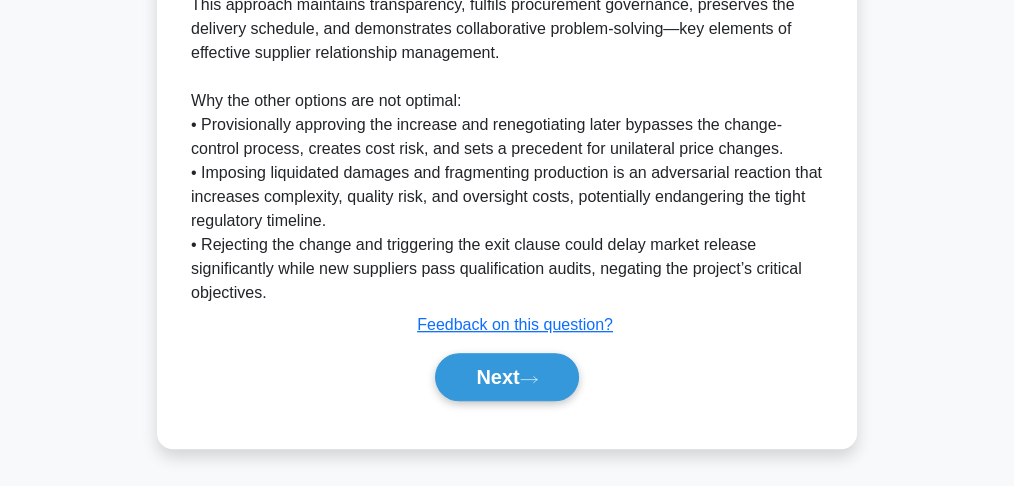 scroll, scrollTop: 1029, scrollLeft: 0, axis: vertical 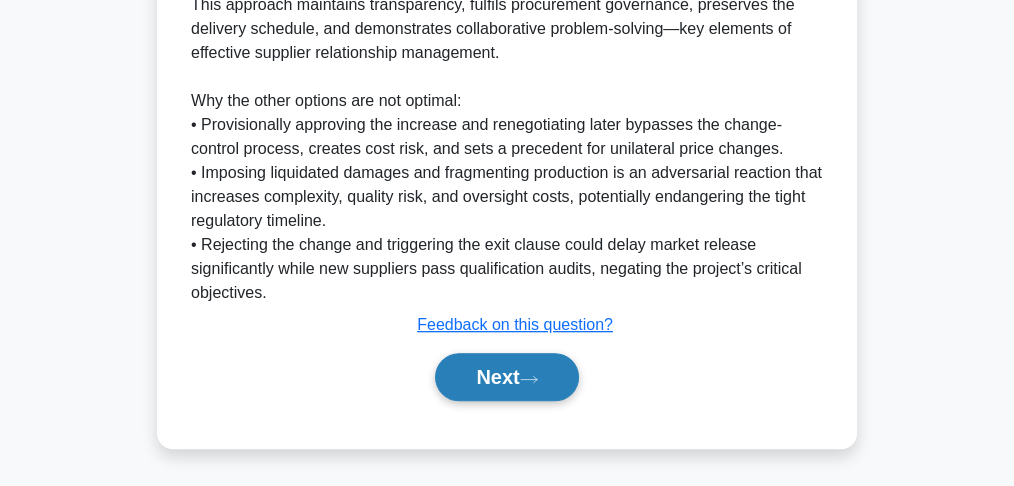 click on "Next" at bounding box center [506, 377] 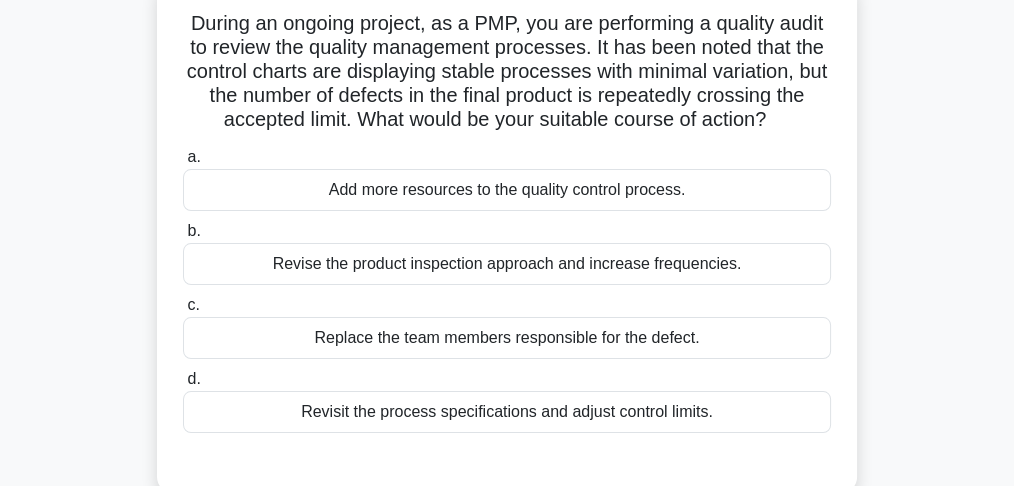 scroll, scrollTop: 133, scrollLeft: 0, axis: vertical 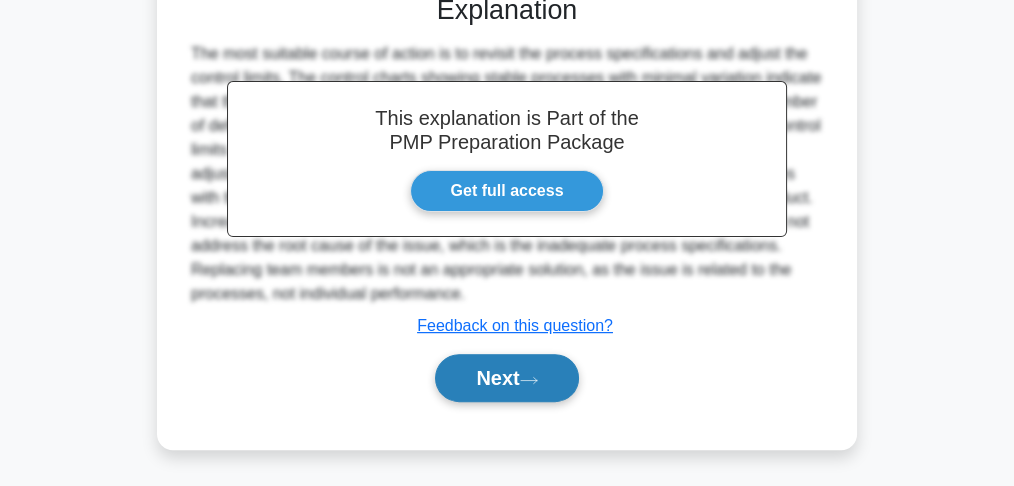 click on "Next" at bounding box center (506, 378) 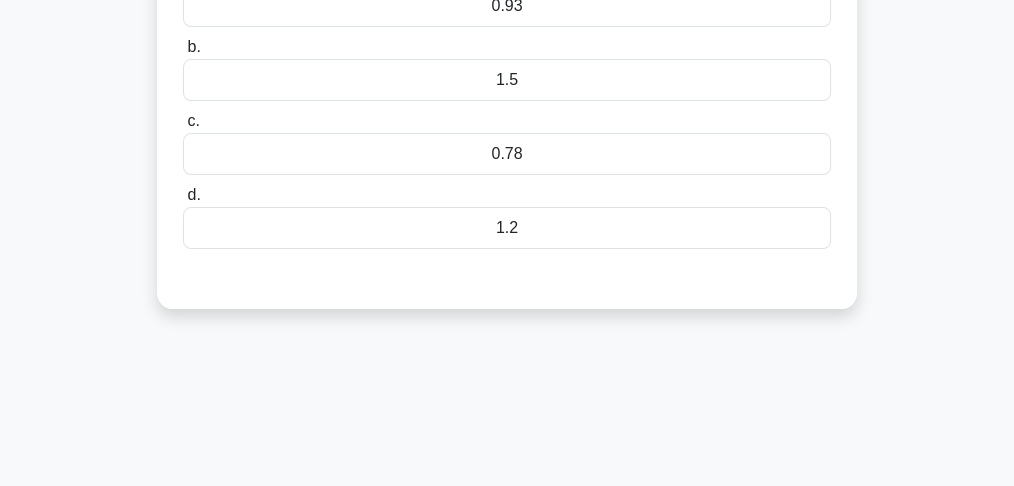 scroll, scrollTop: 60, scrollLeft: 0, axis: vertical 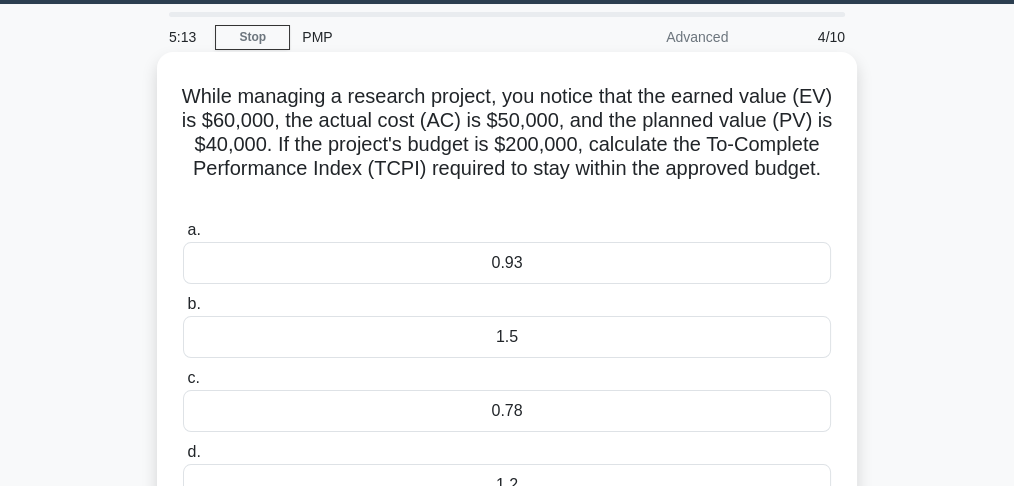 click on "0.93" at bounding box center [507, 263] 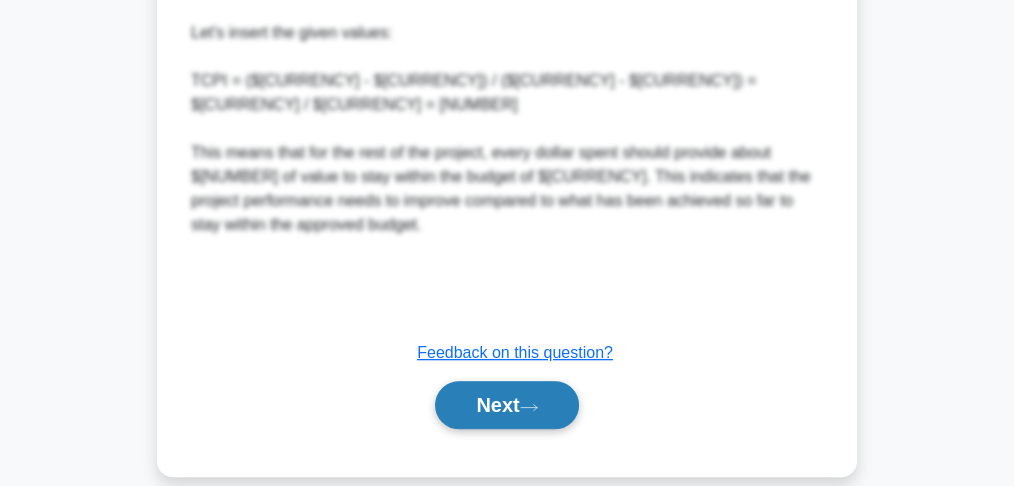 click 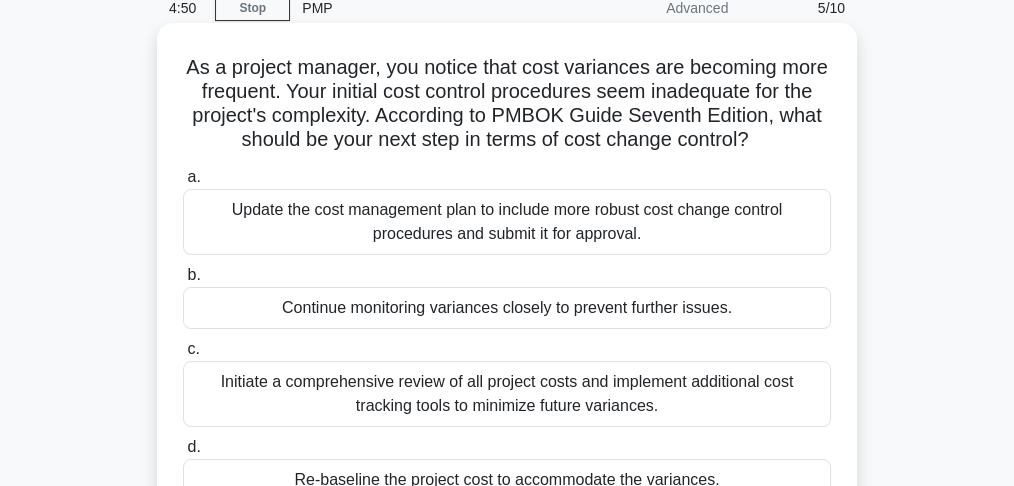 scroll, scrollTop: 133, scrollLeft: 0, axis: vertical 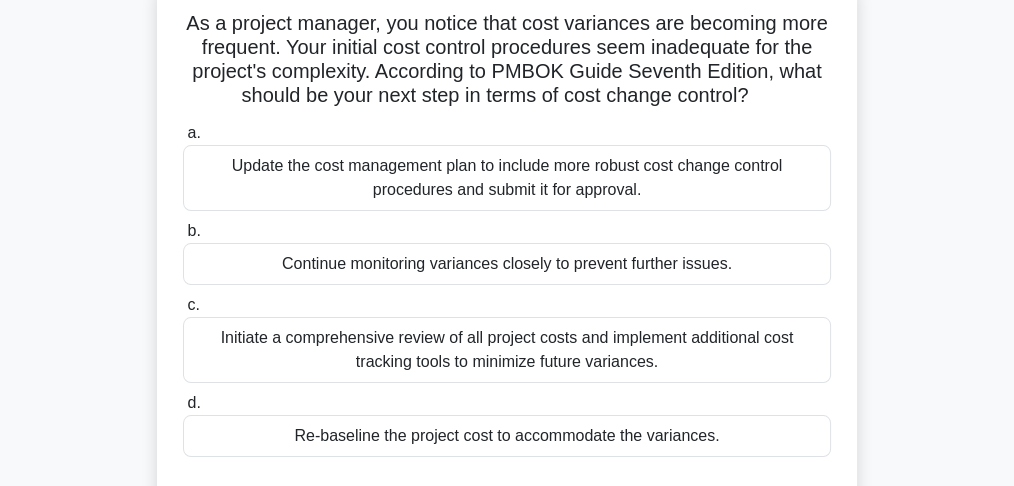 click on "Update the cost management plan to include more robust cost change control procedures and submit it for approval." at bounding box center (507, 178) 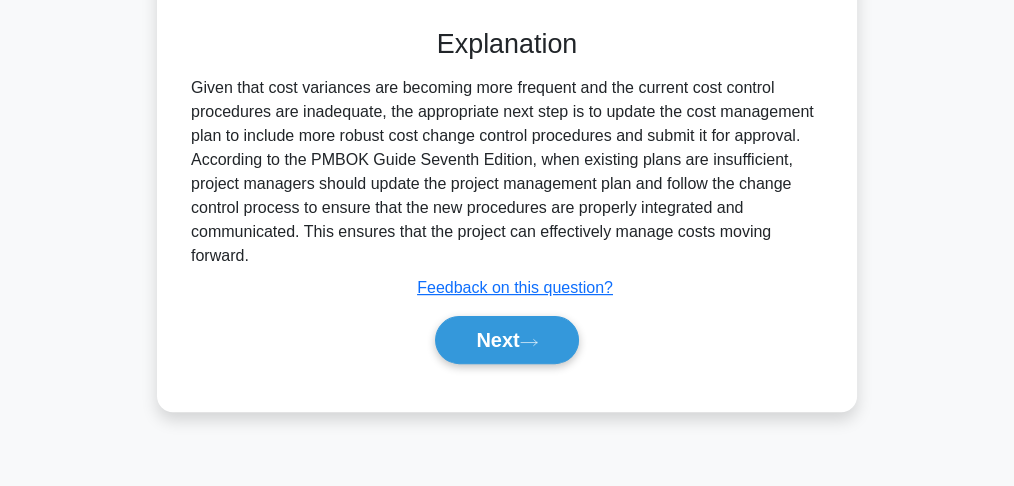 scroll, scrollTop: 594, scrollLeft: 0, axis: vertical 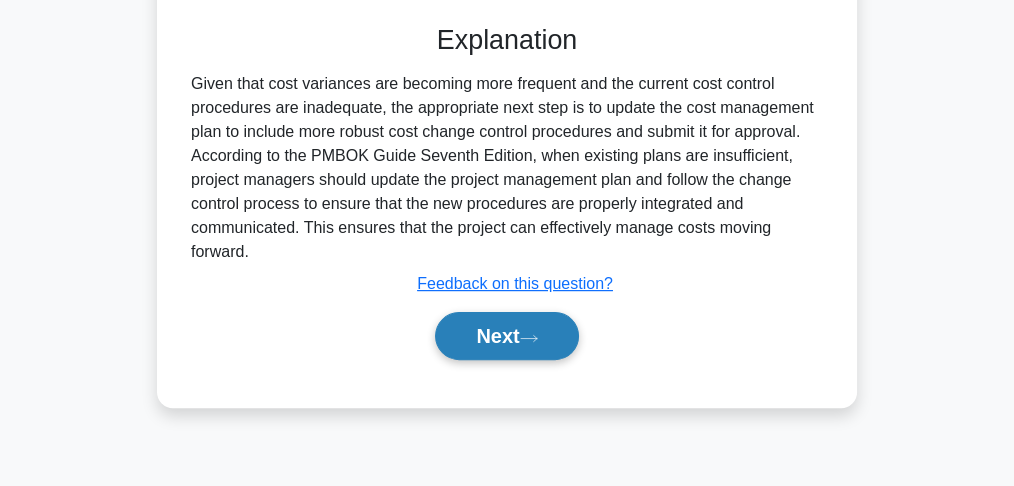 click on "Next" at bounding box center (506, 336) 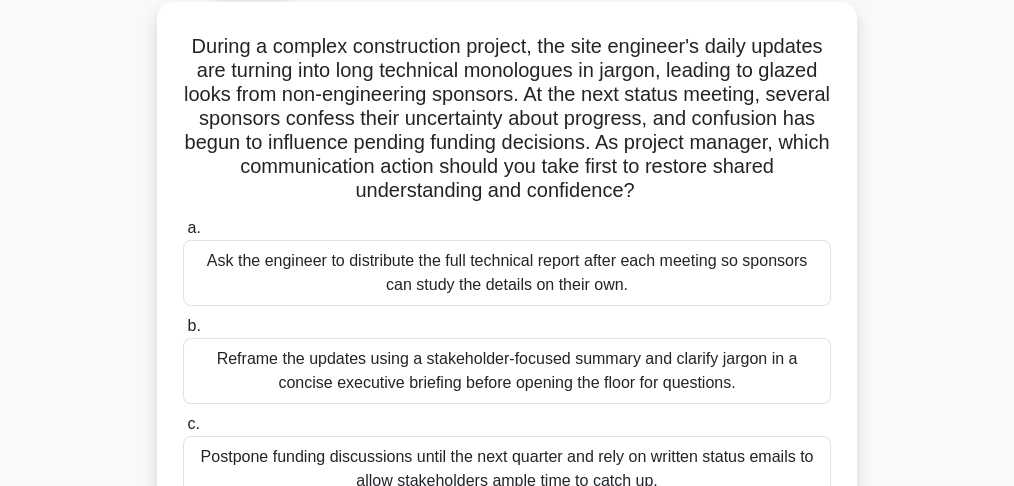 scroll, scrollTop: 133, scrollLeft: 0, axis: vertical 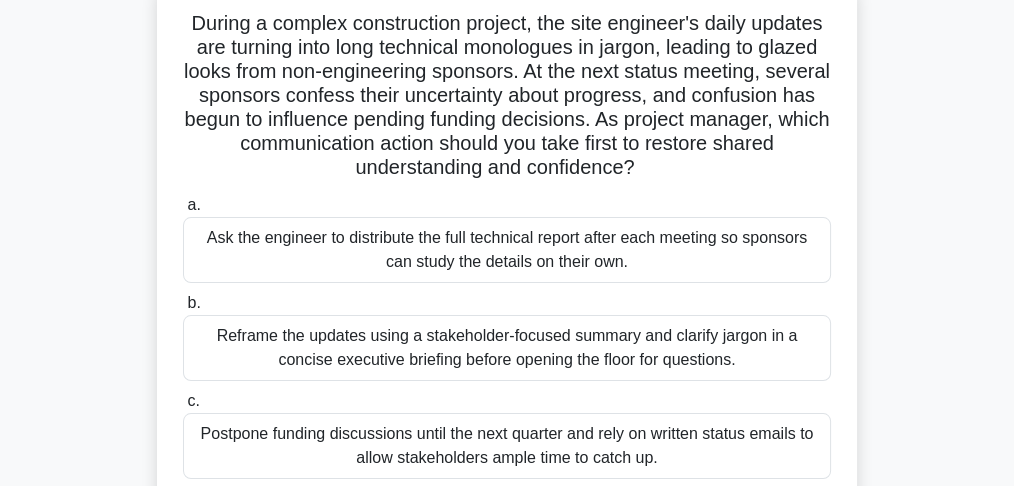 click on "Reframe the updates using a stakeholder-focused summary and clarify jargon in a concise executive briefing before opening the floor for questions." at bounding box center [507, 348] 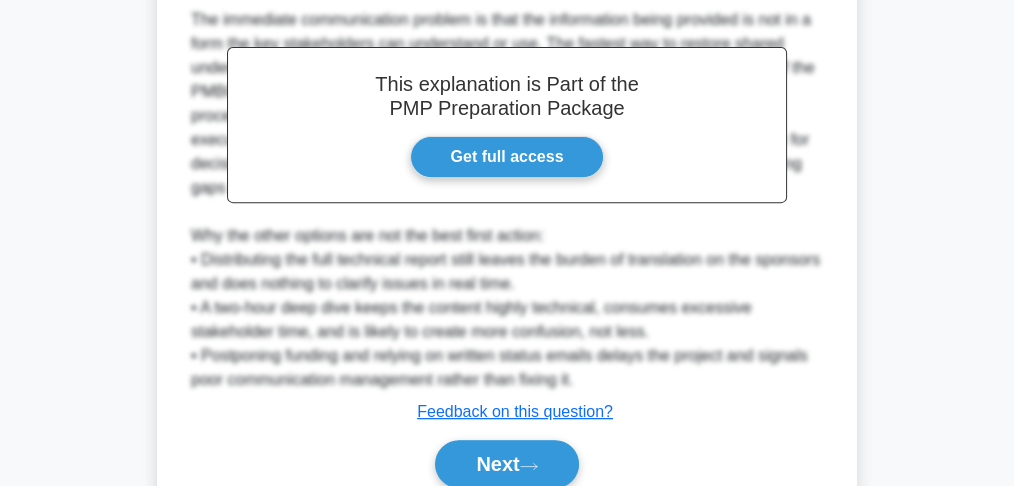 scroll, scrollTop: 861, scrollLeft: 0, axis: vertical 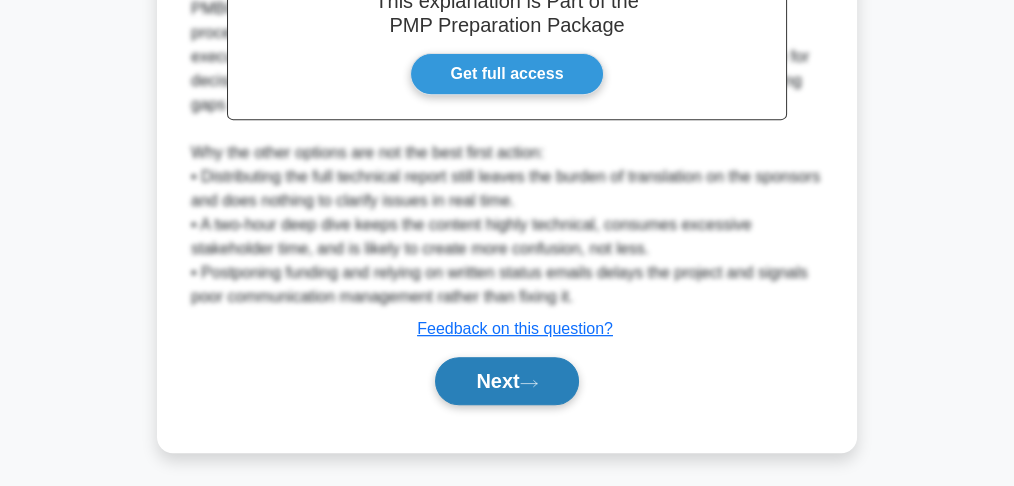click on "Next" at bounding box center (506, 381) 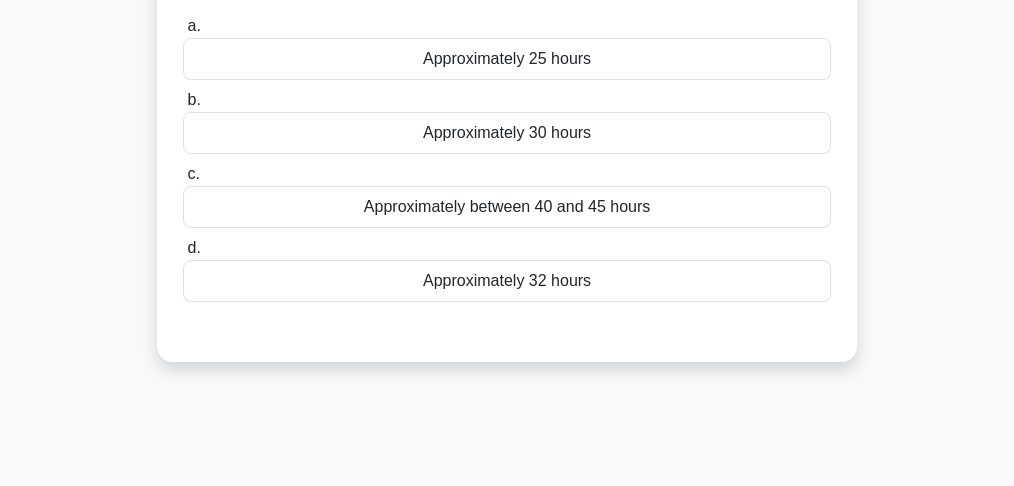 scroll, scrollTop: 327, scrollLeft: 0, axis: vertical 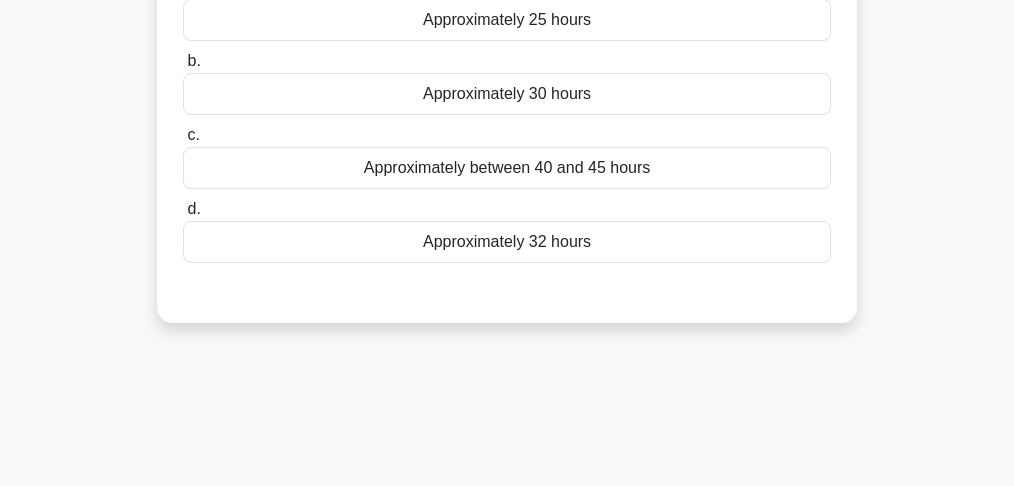 click on "Approximately 32 hours" at bounding box center (507, 242) 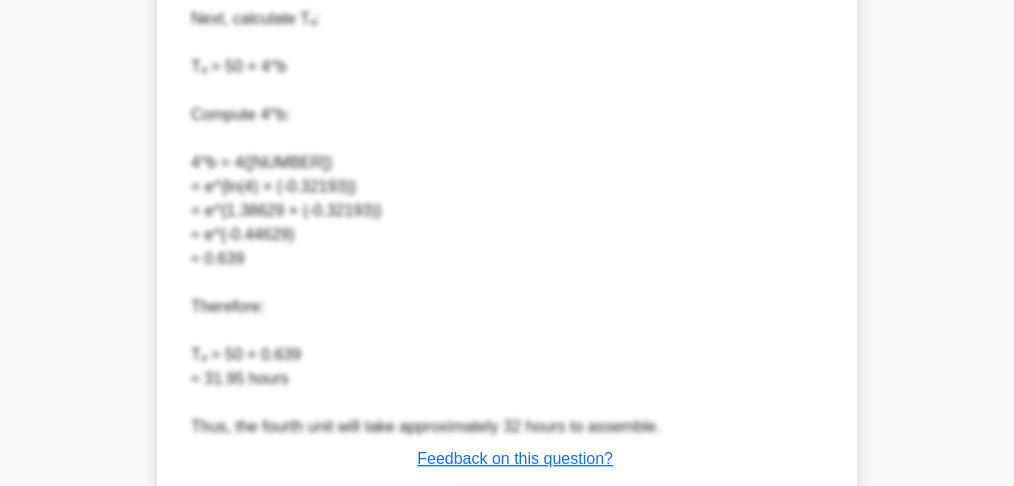 scroll, scrollTop: 1221, scrollLeft: 0, axis: vertical 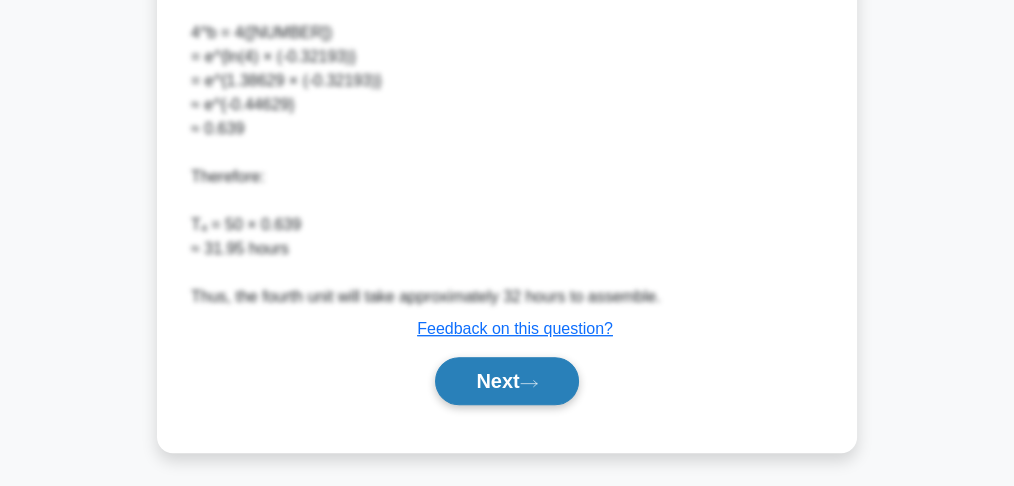 click on "Next" at bounding box center (506, 381) 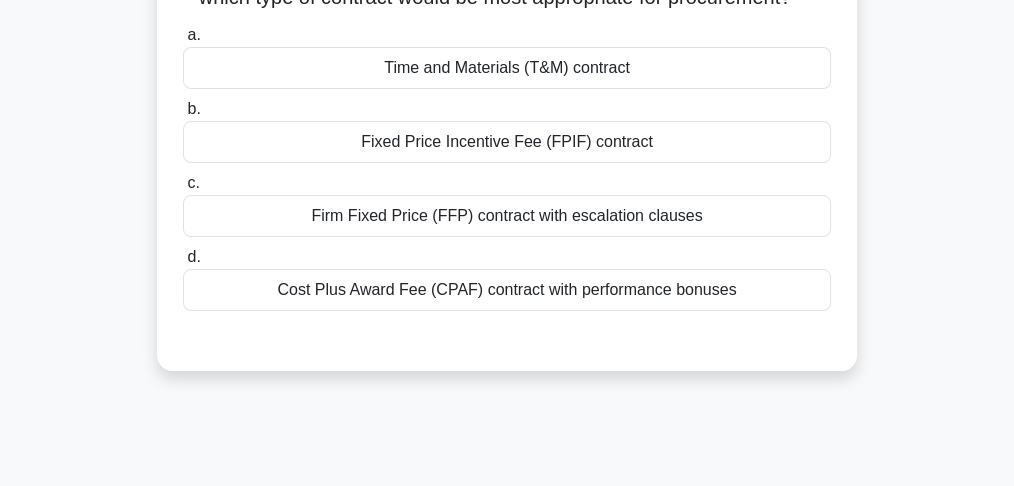 scroll, scrollTop: 0, scrollLeft: 0, axis: both 